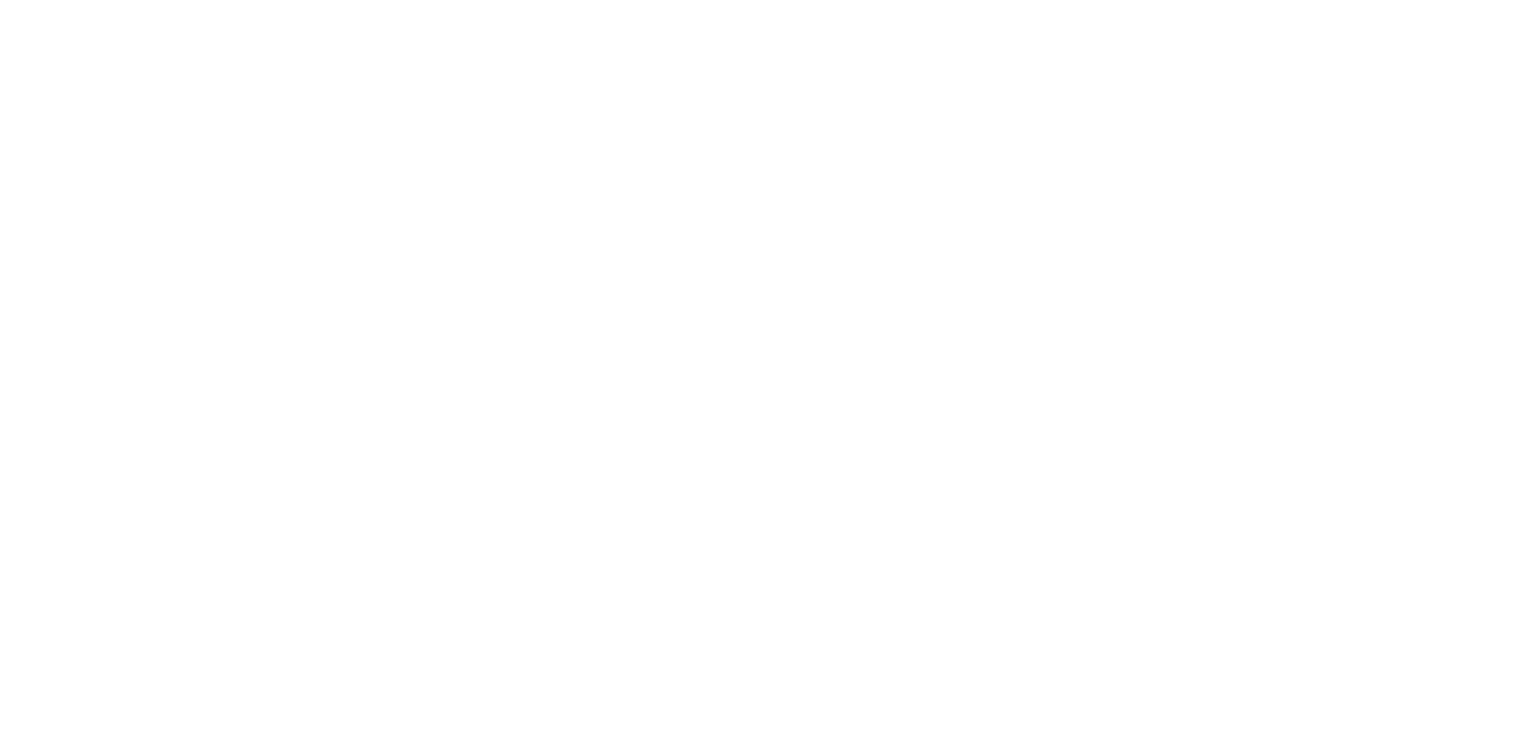 scroll, scrollTop: 0, scrollLeft: 0, axis: both 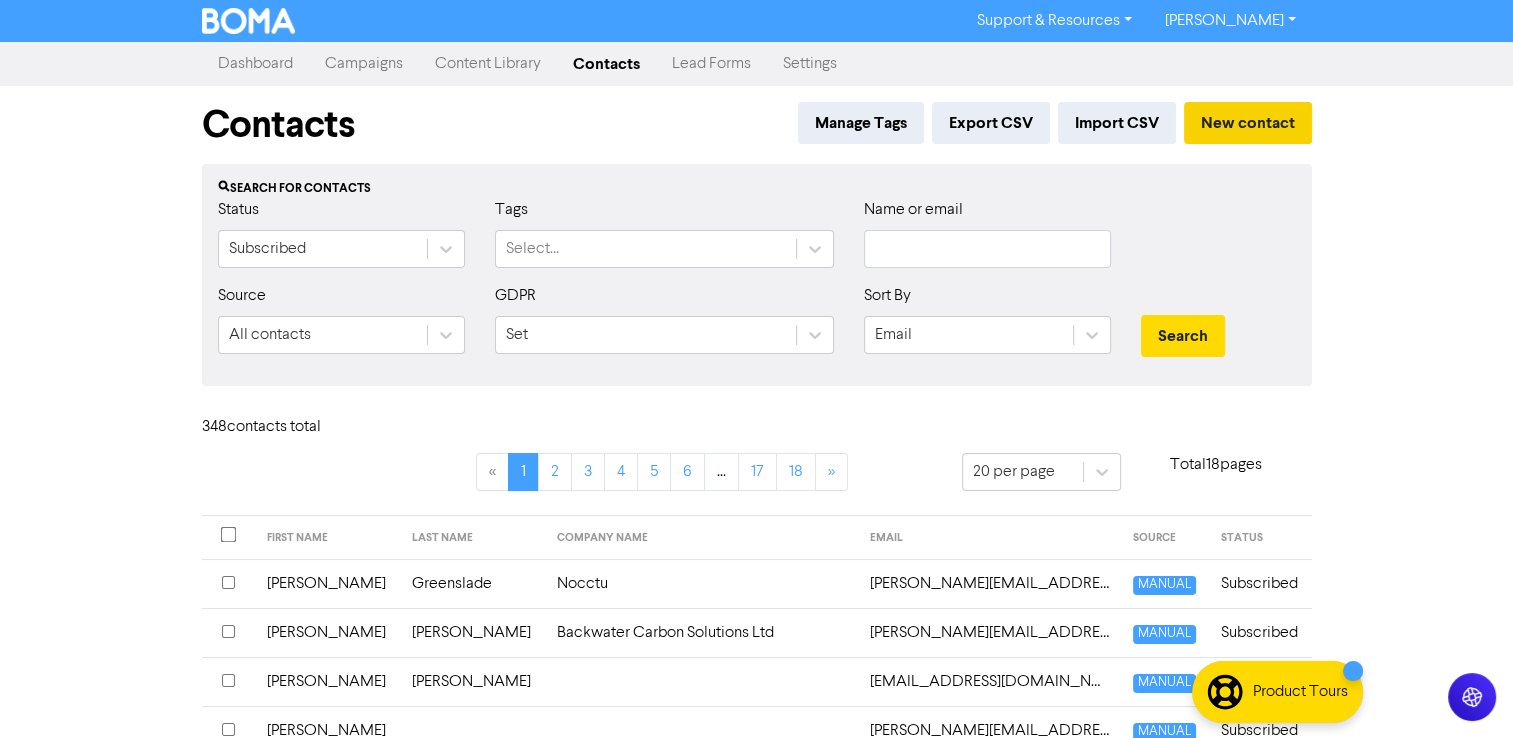 type 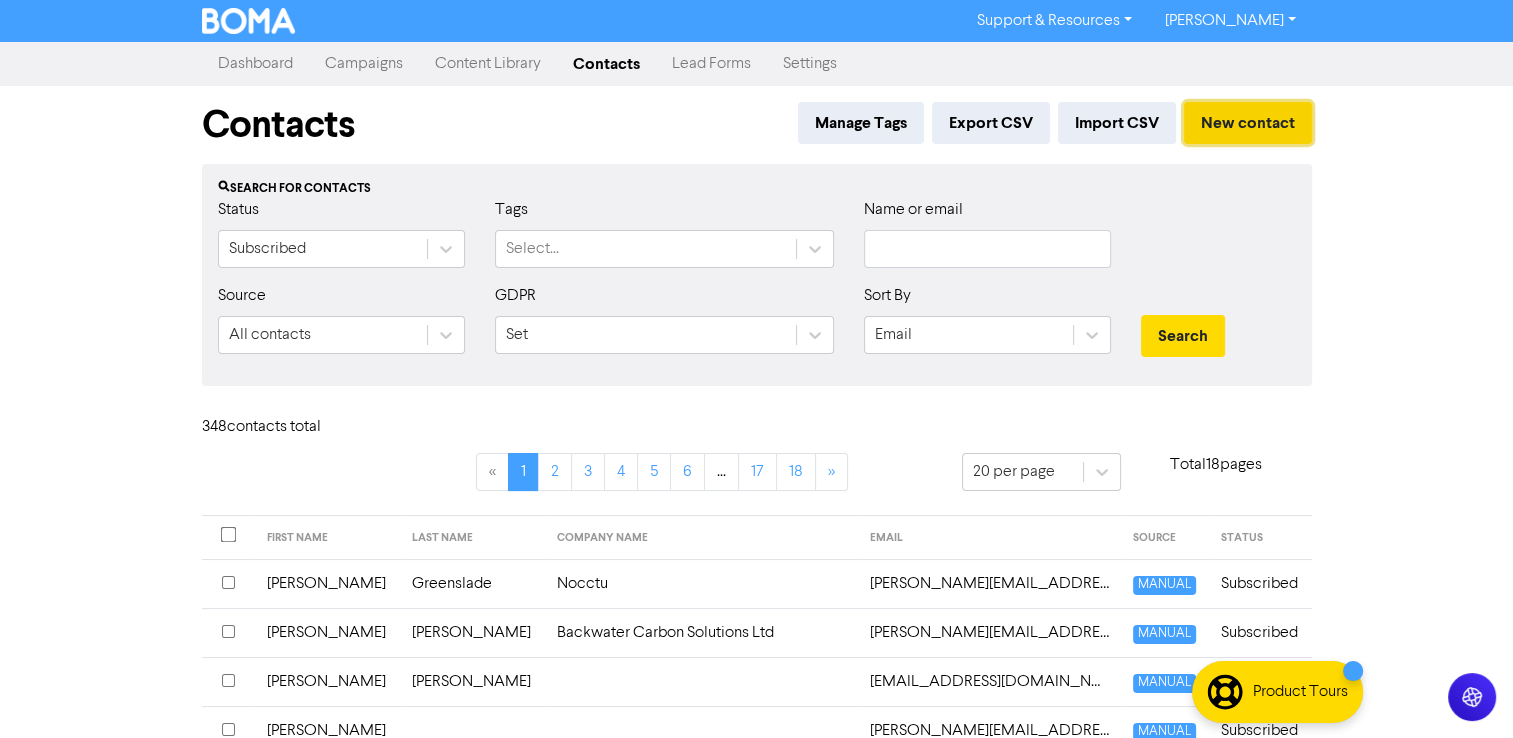 click on "New contact" at bounding box center (1248, 123) 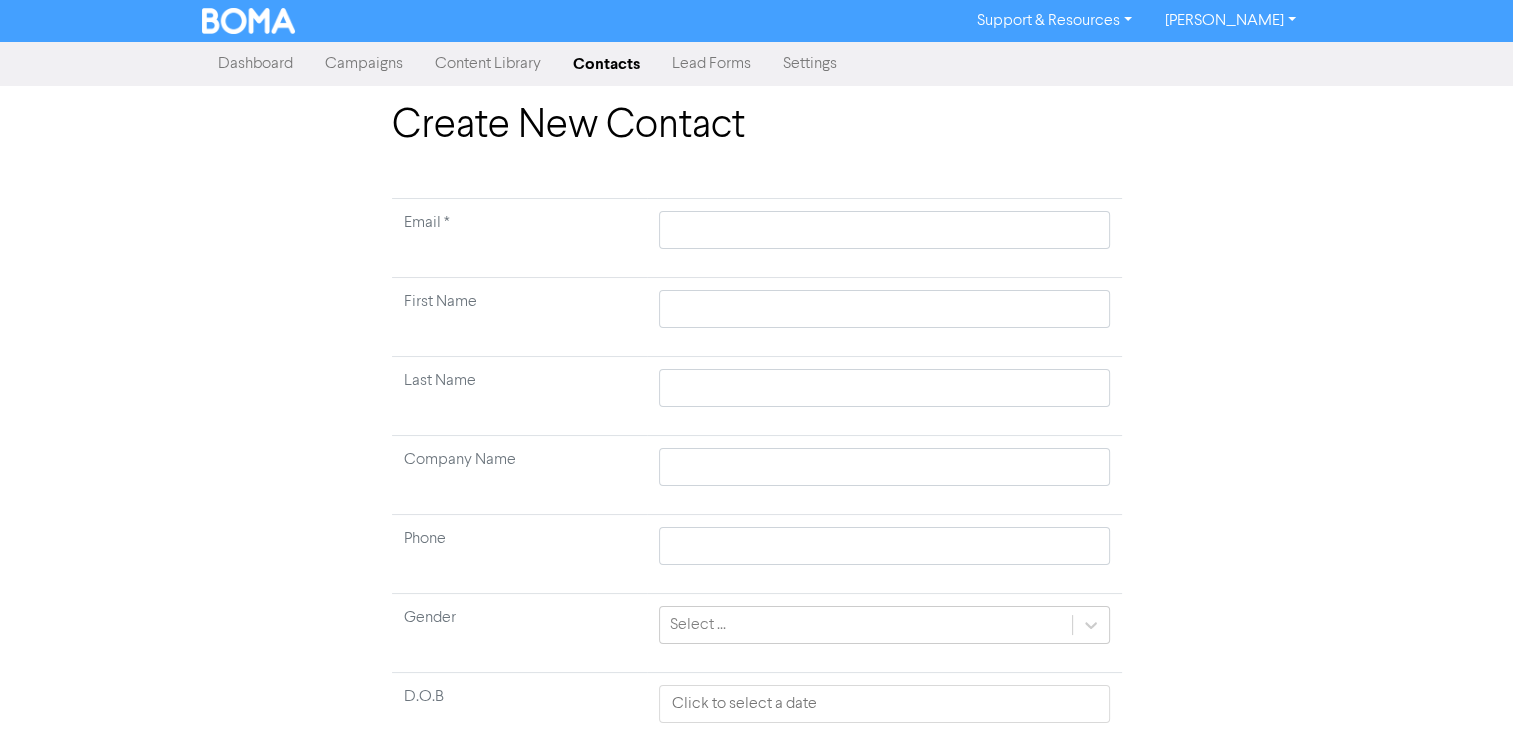 type 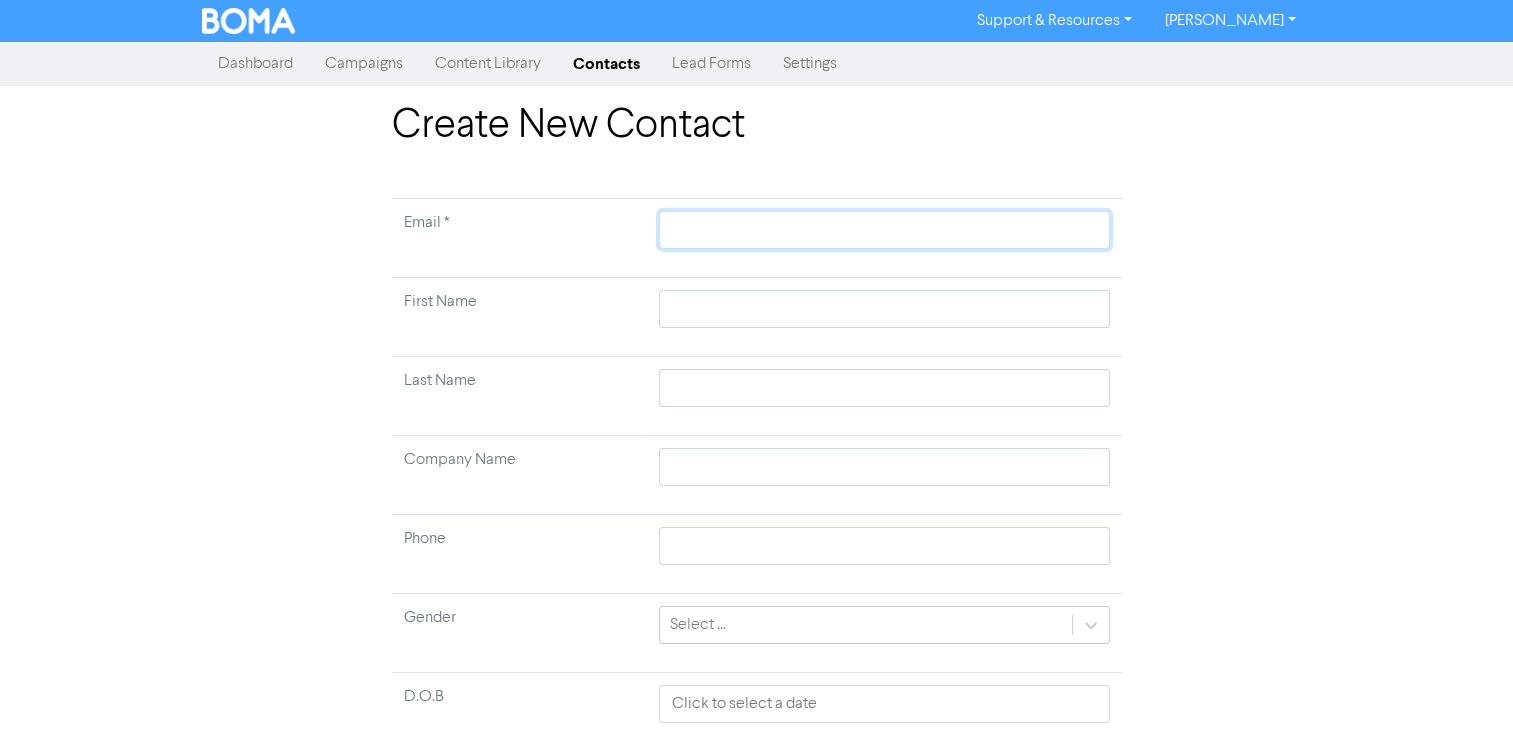 click 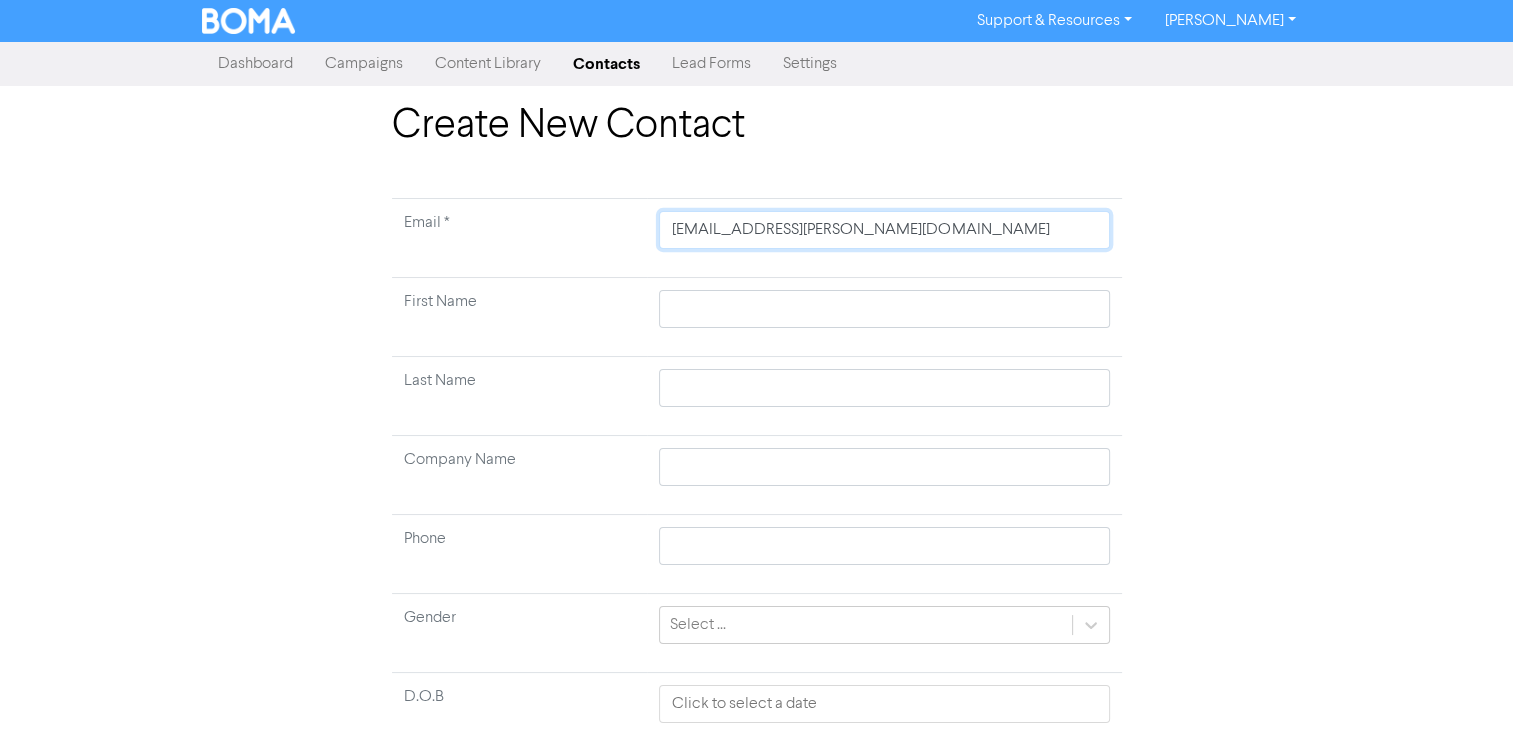 type on "[EMAIL_ADDRESS][PERSON_NAME][DOMAIN_NAME]" 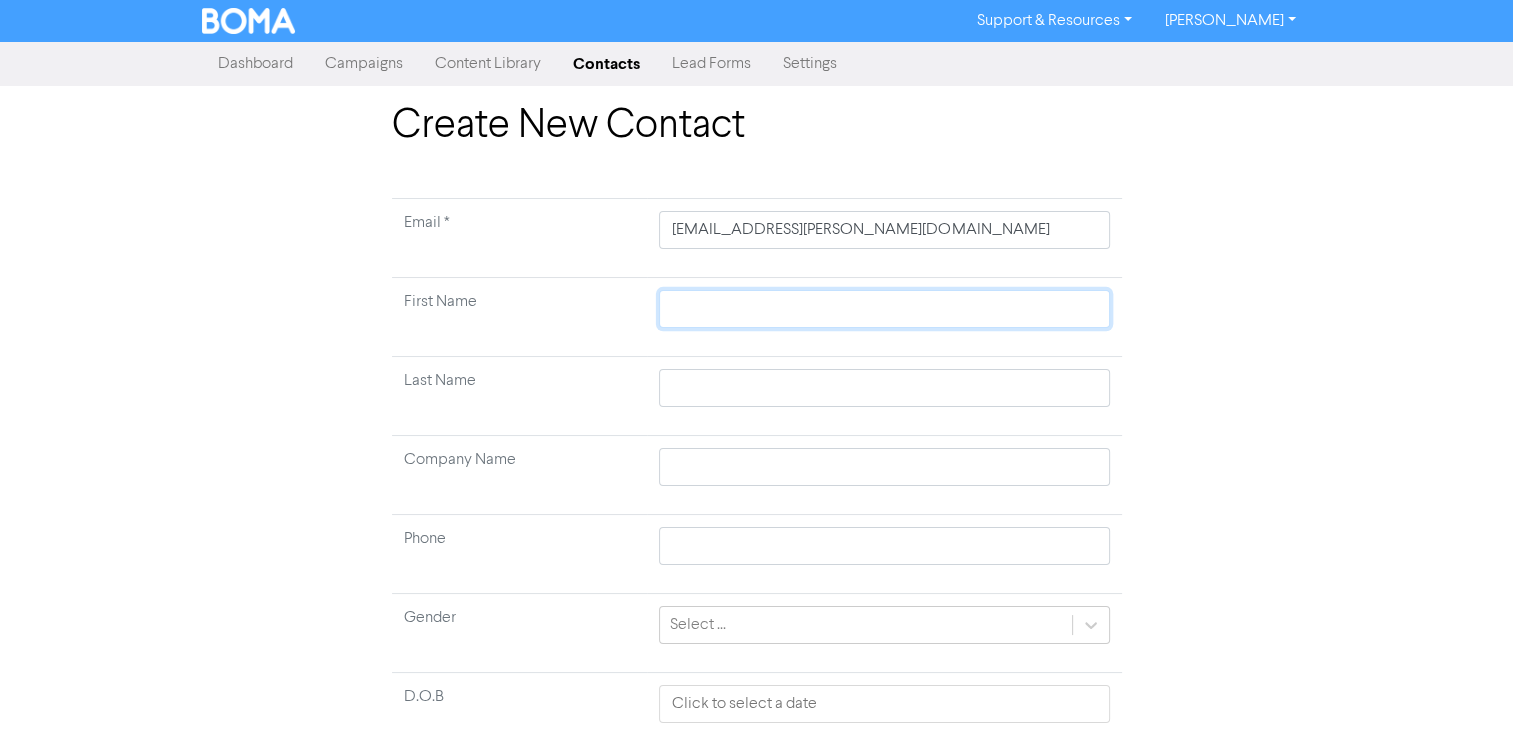 type 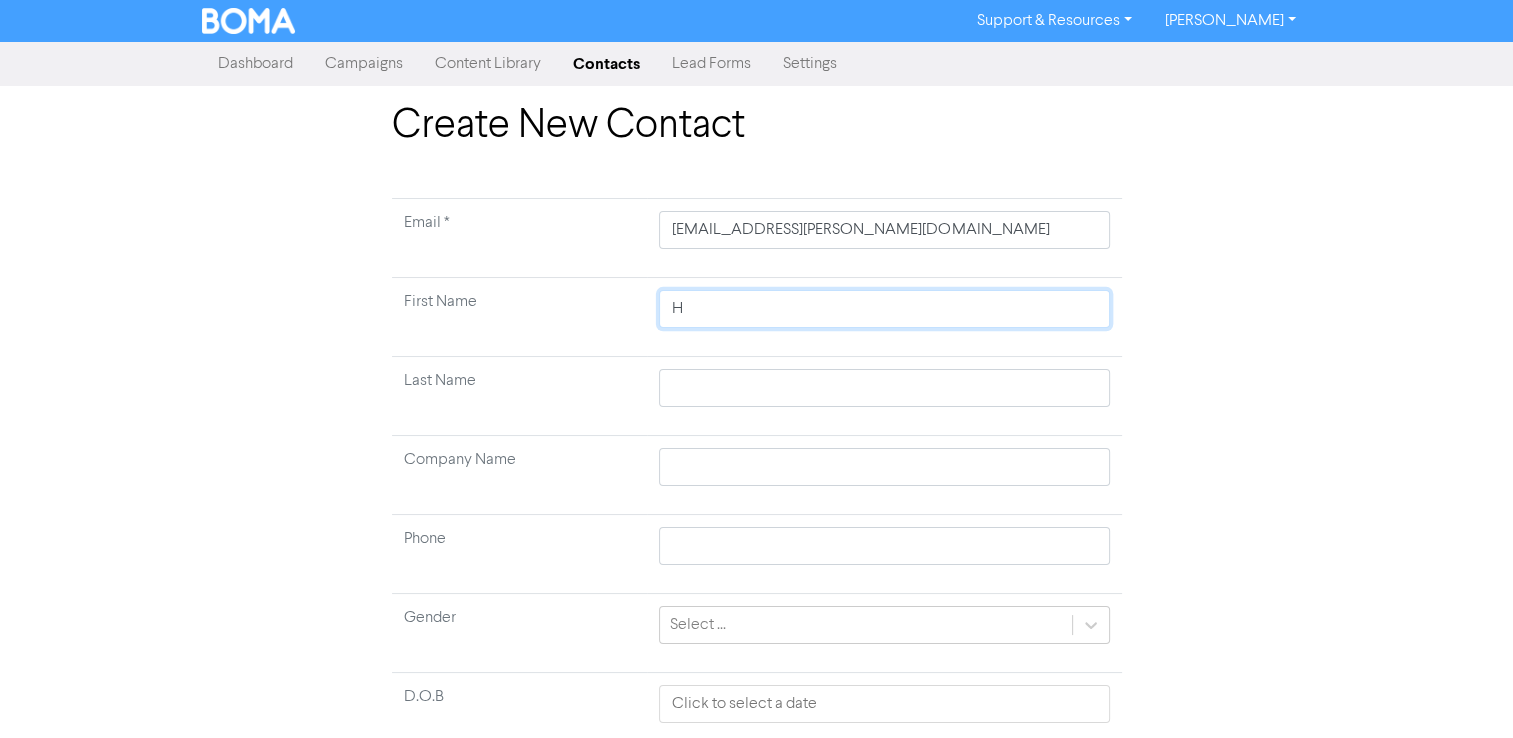 type on "Ha" 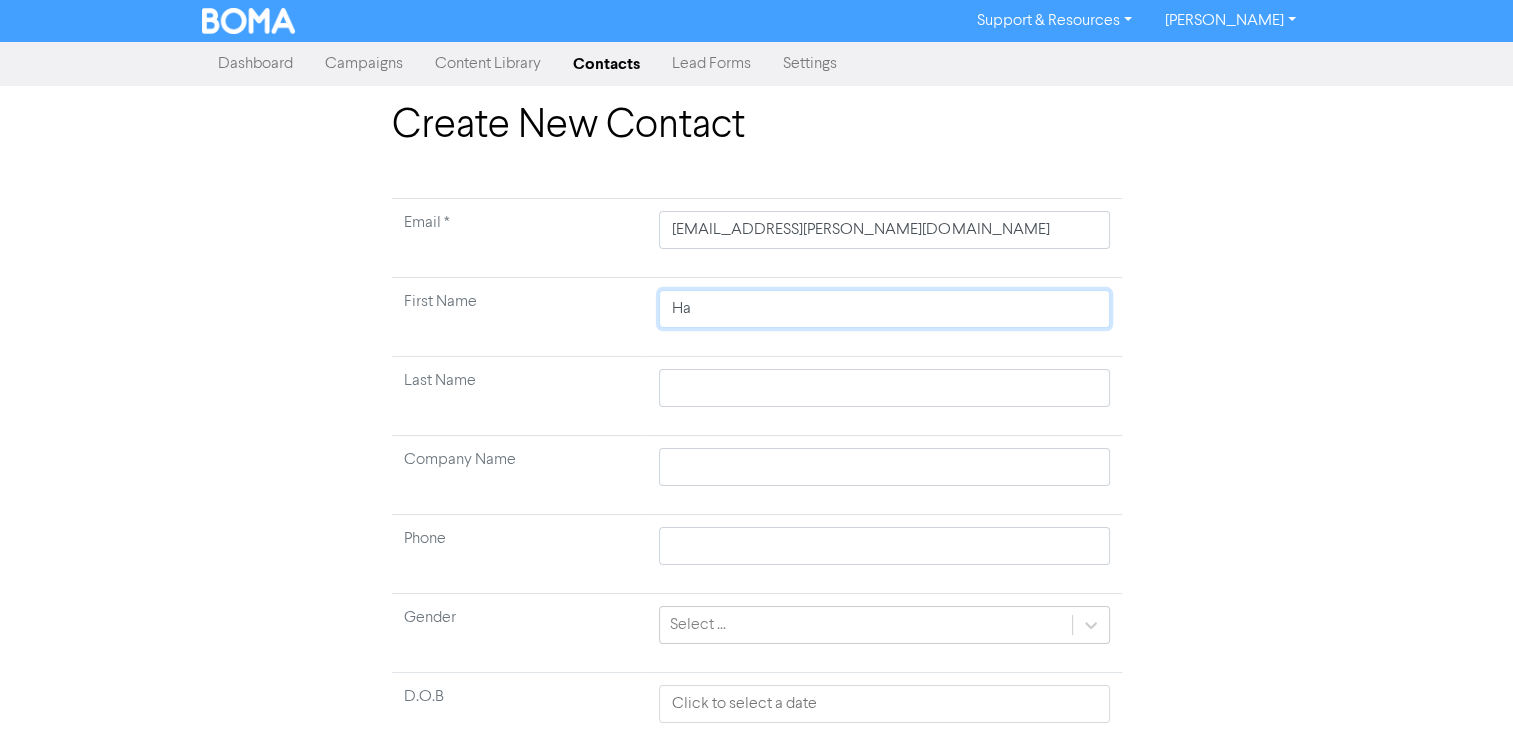 type on "Har" 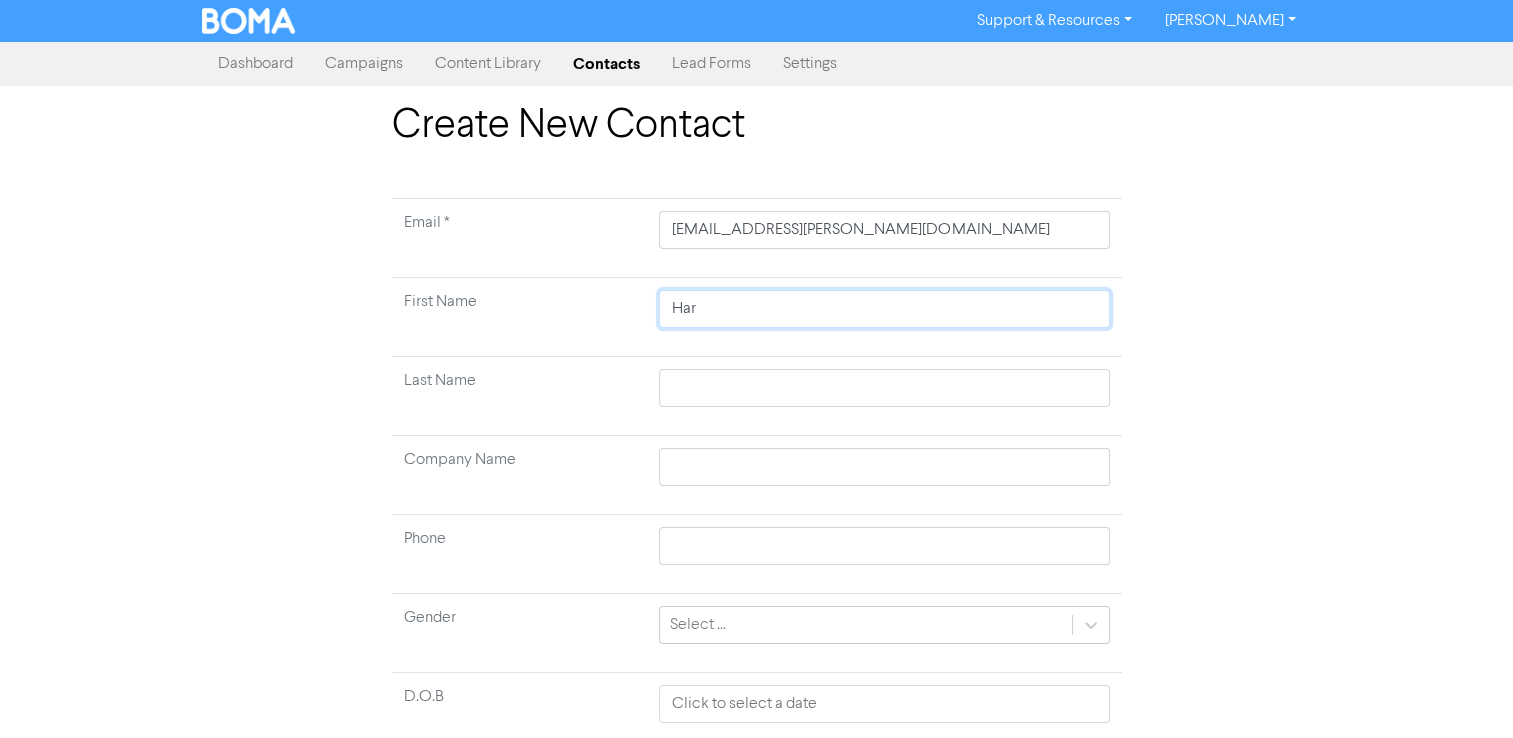 type on "[PERSON_NAME]" 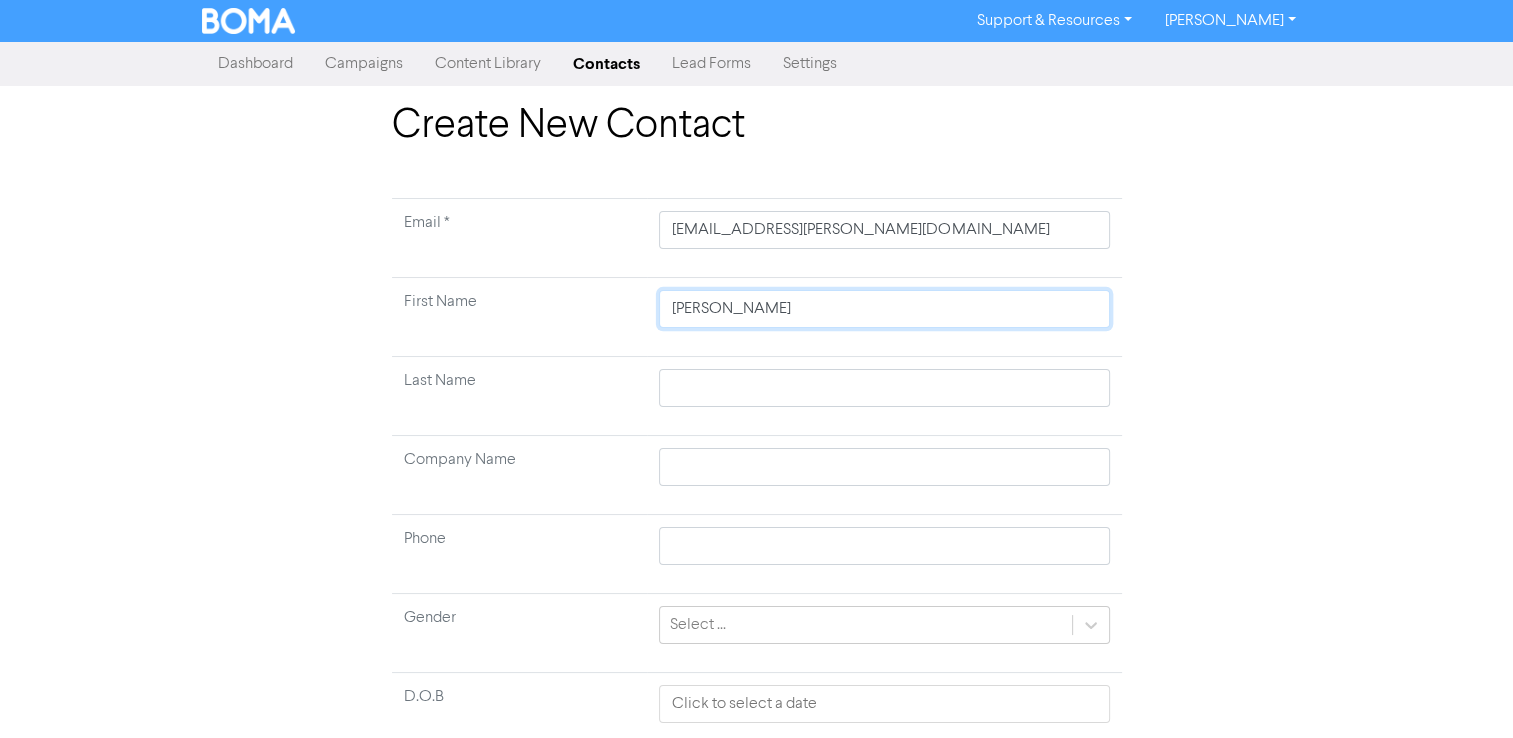 type on "[PERSON_NAME]" 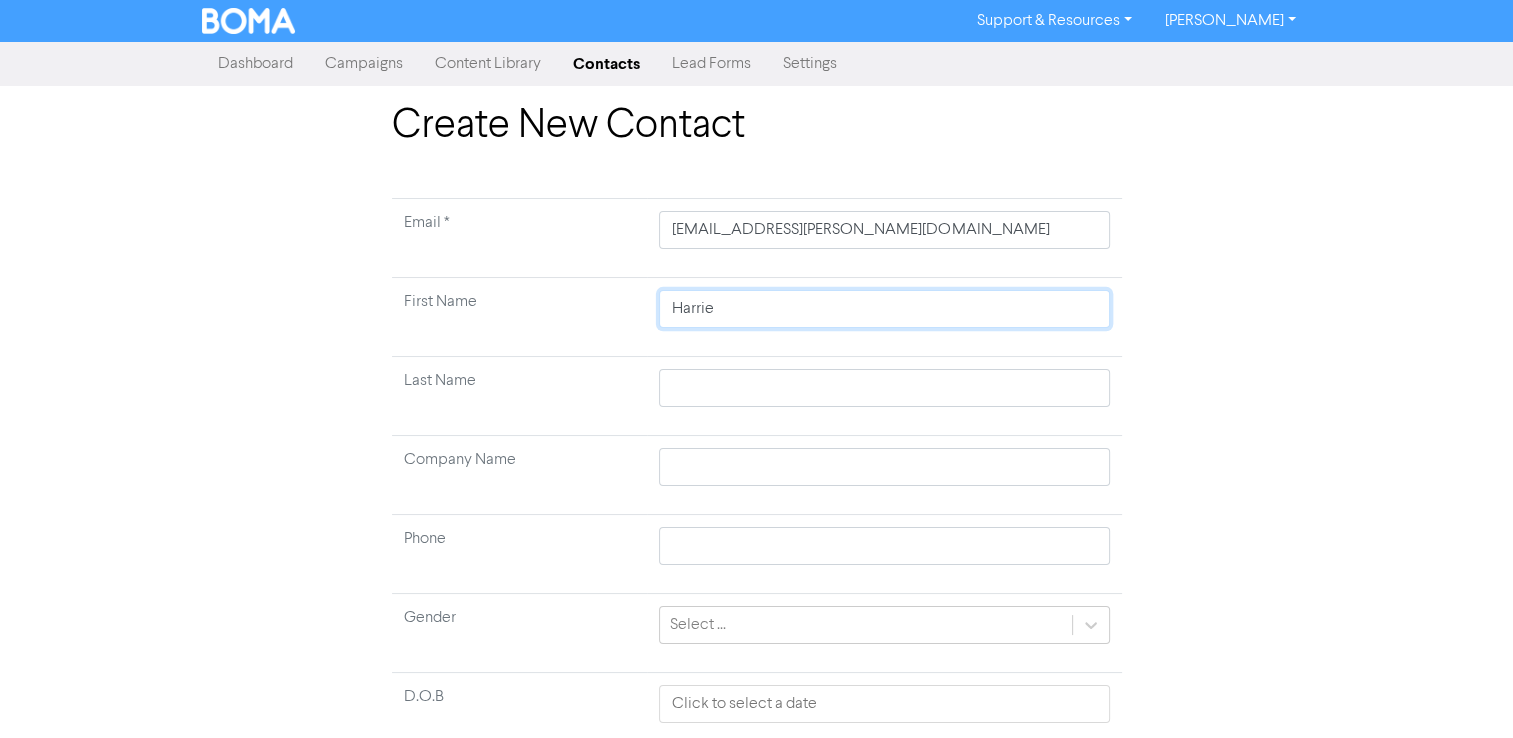type on "[PERSON_NAME]" 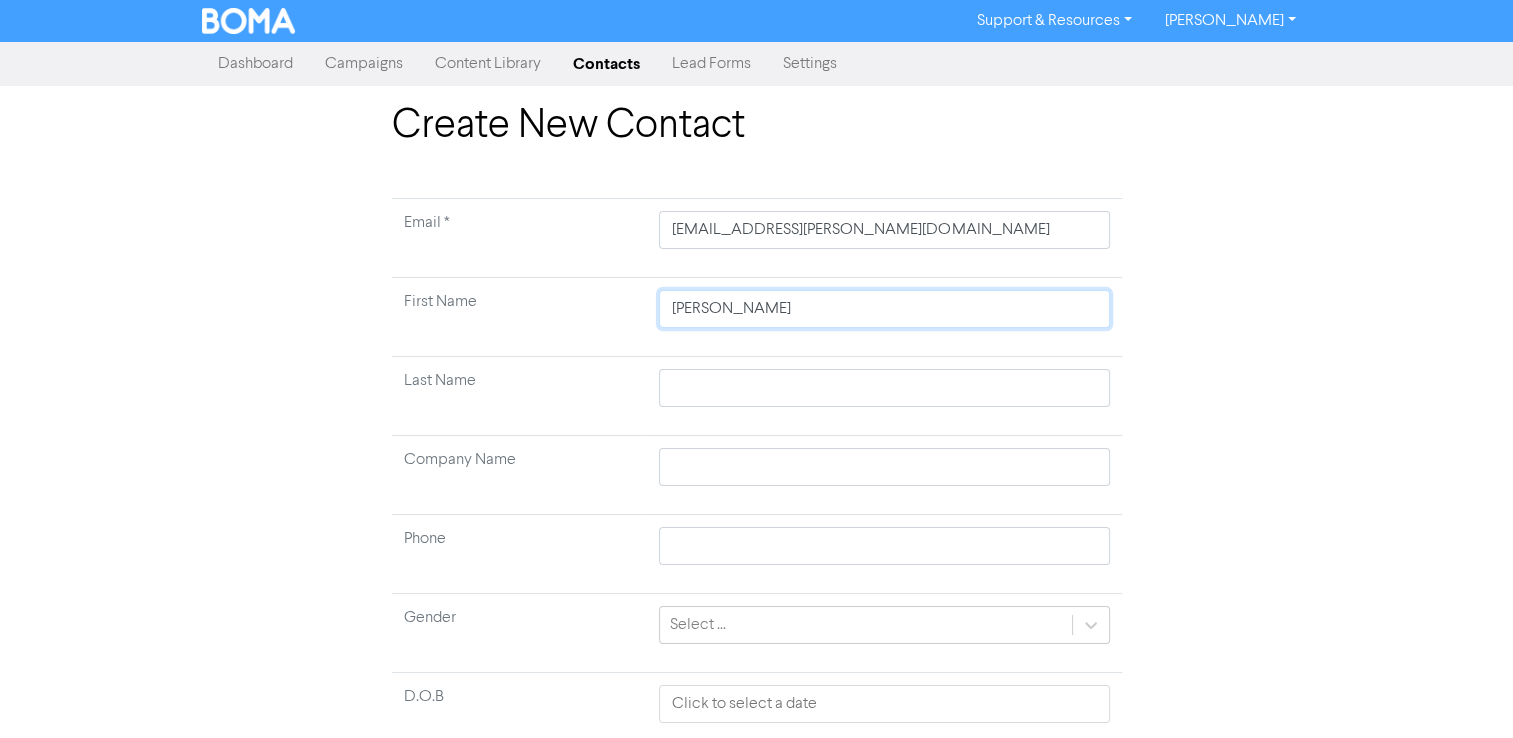 type on "[PERSON_NAME]" 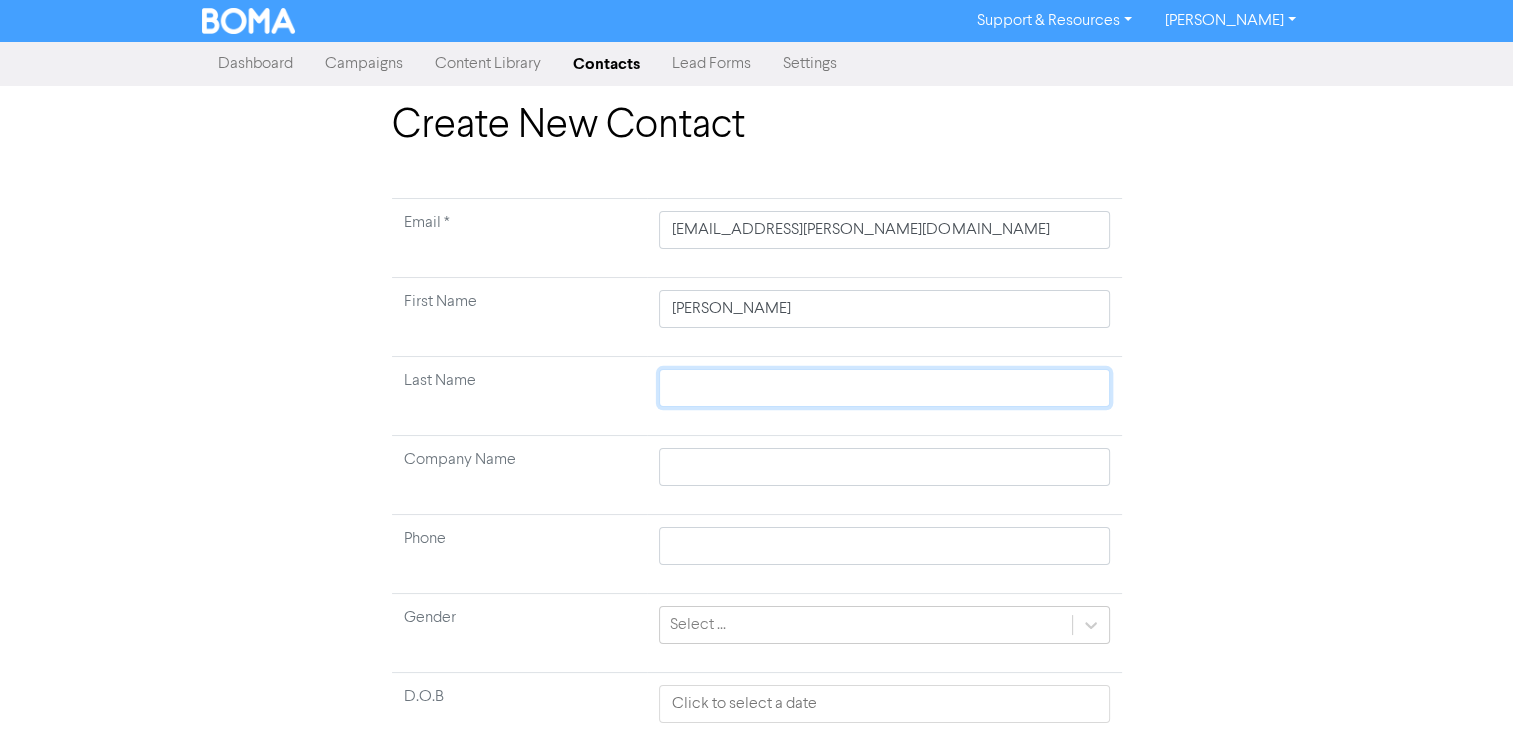 type 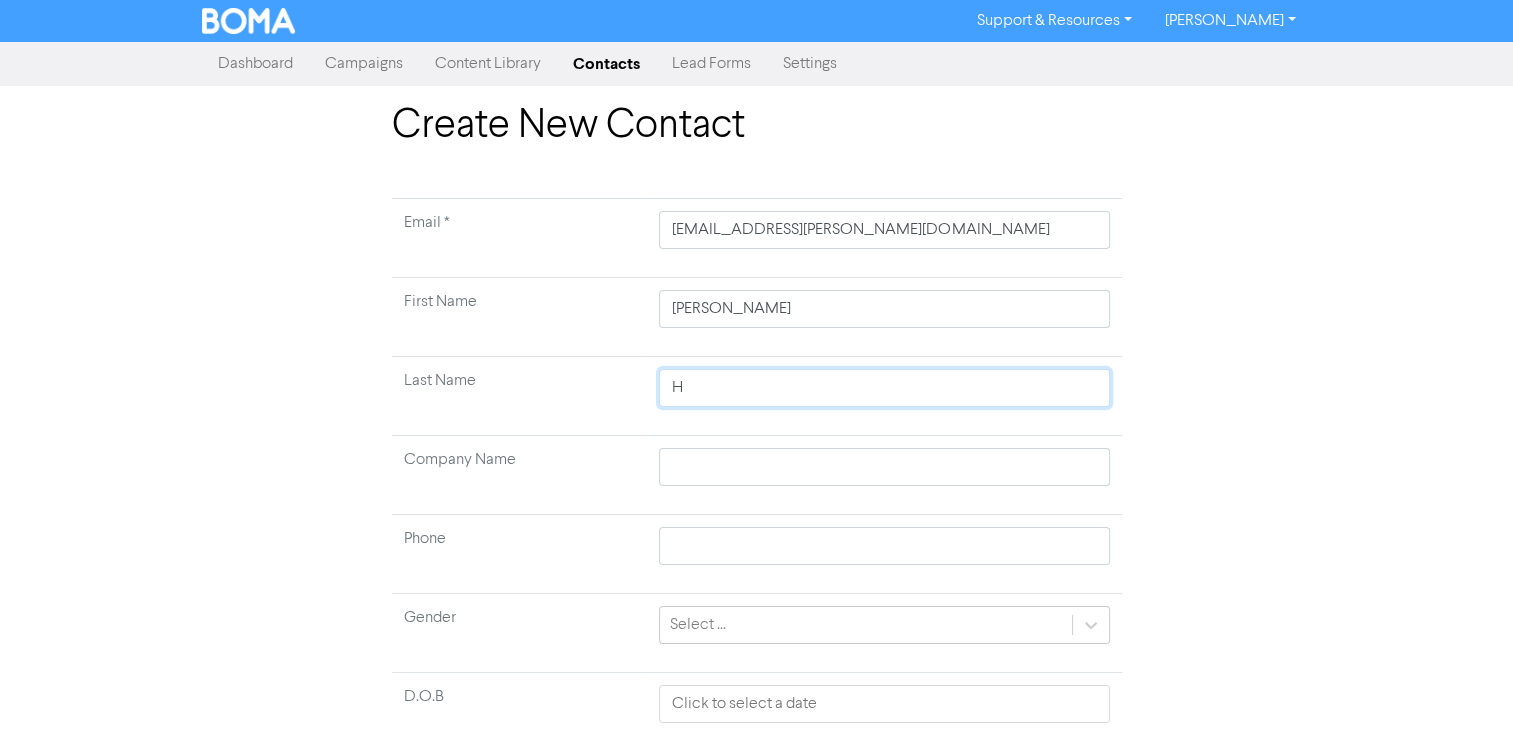 type on "Ho" 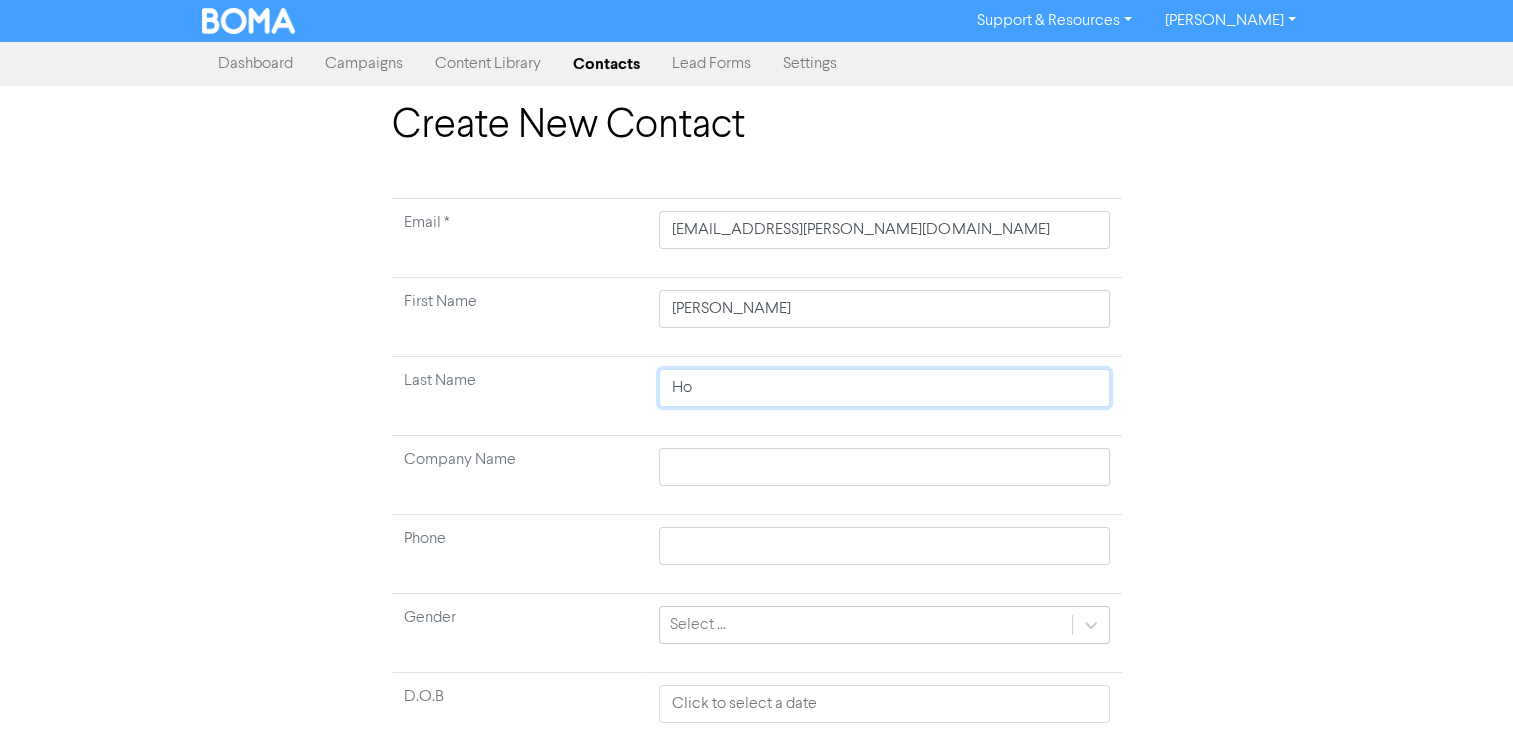 type on "Hol" 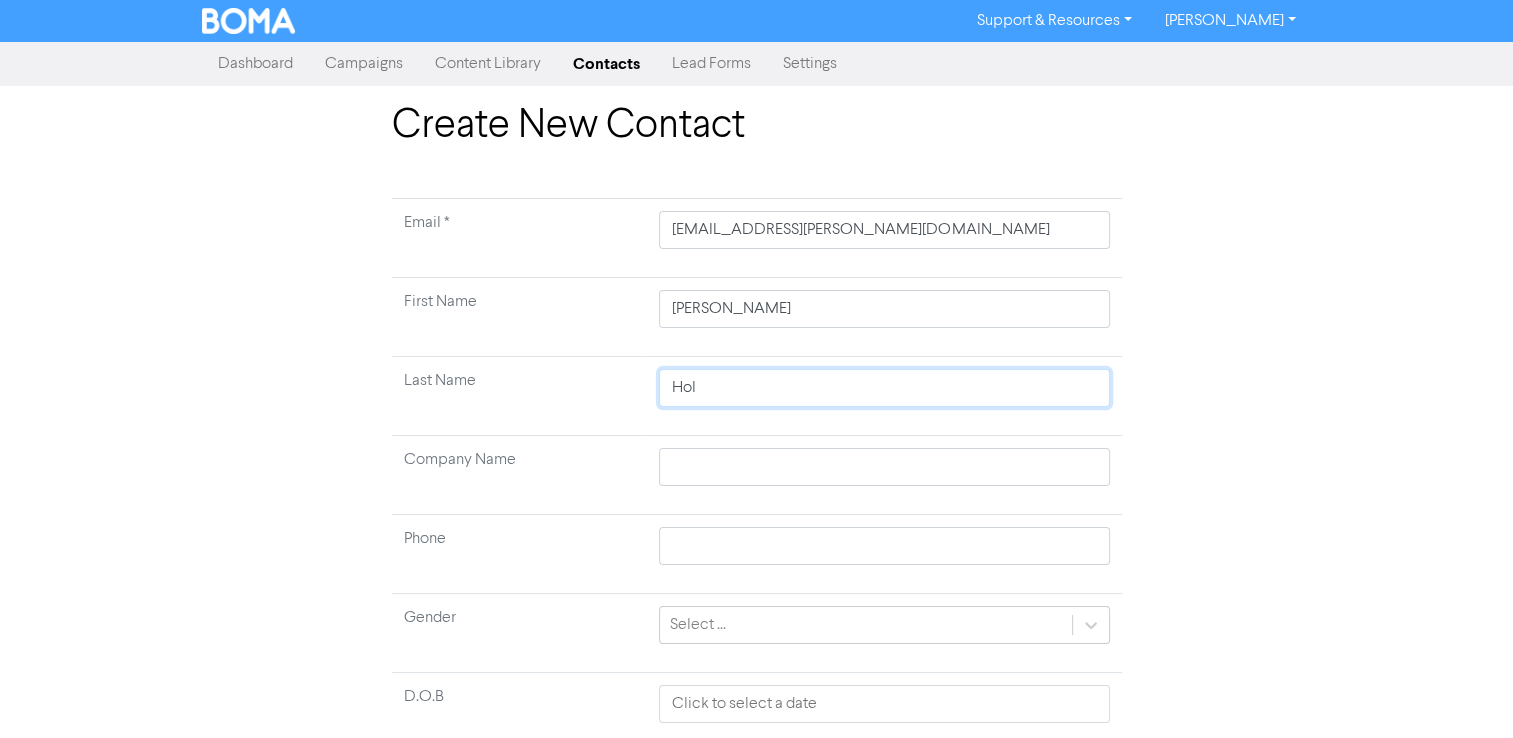 type on "[PERSON_NAME]" 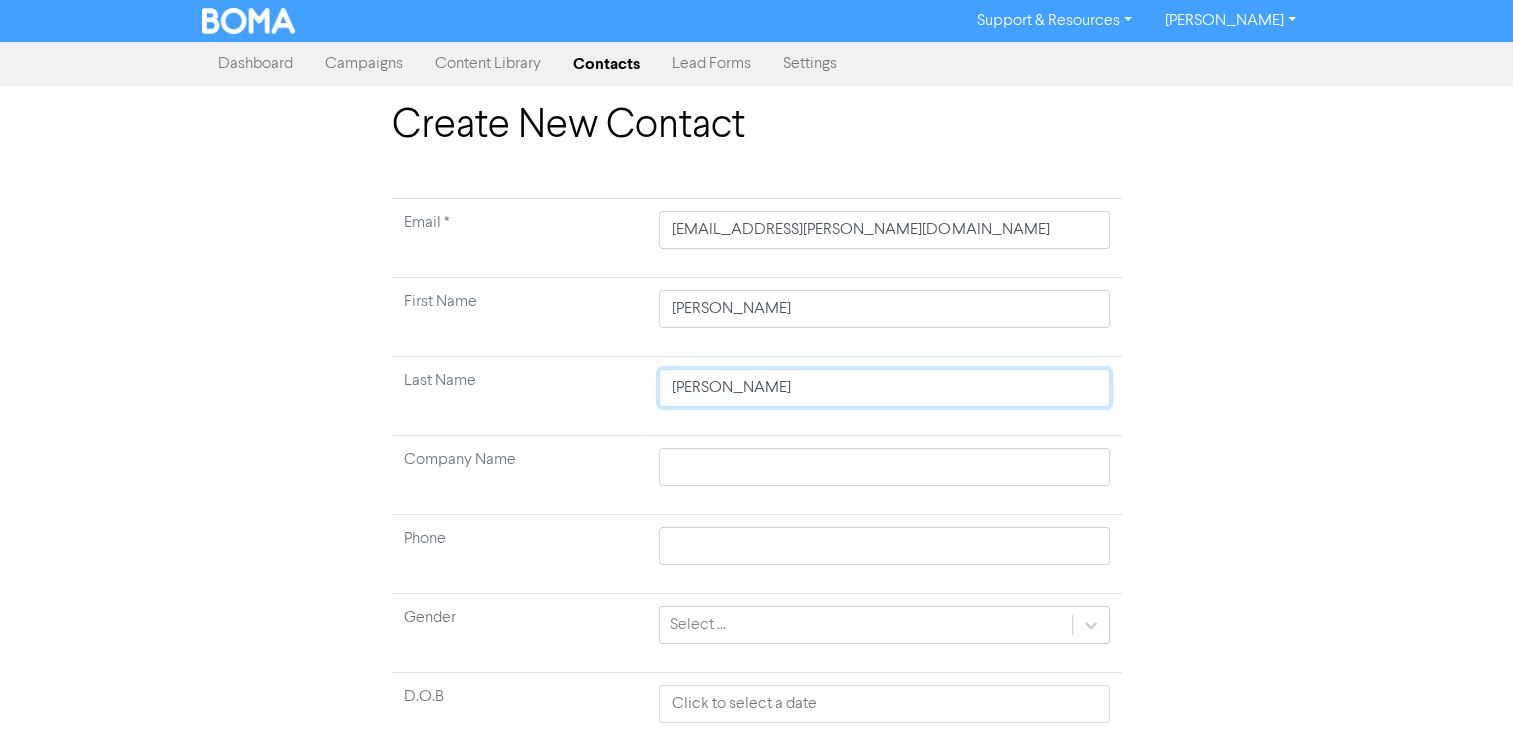 type on "[PERSON_NAME]" 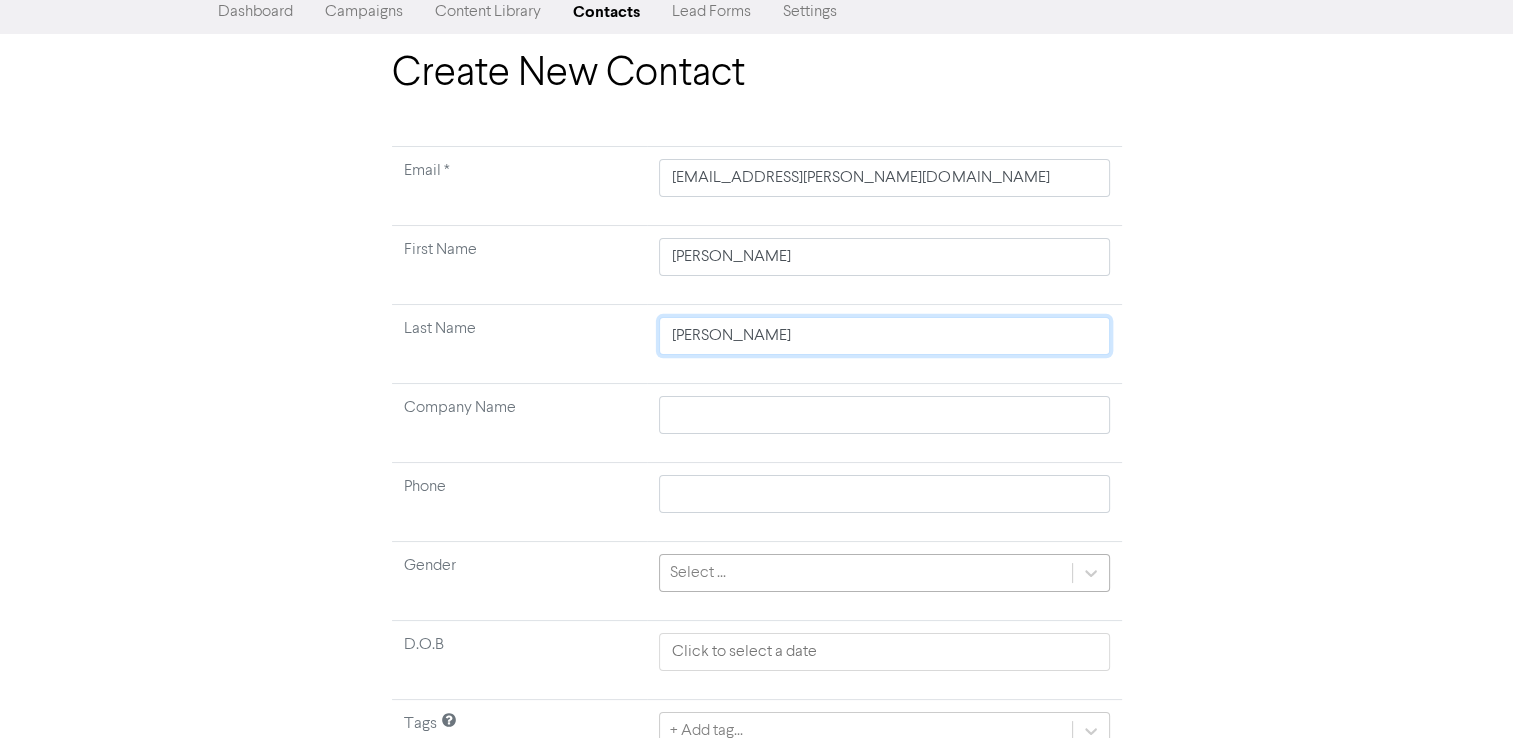 scroll, scrollTop: 100, scrollLeft: 0, axis: vertical 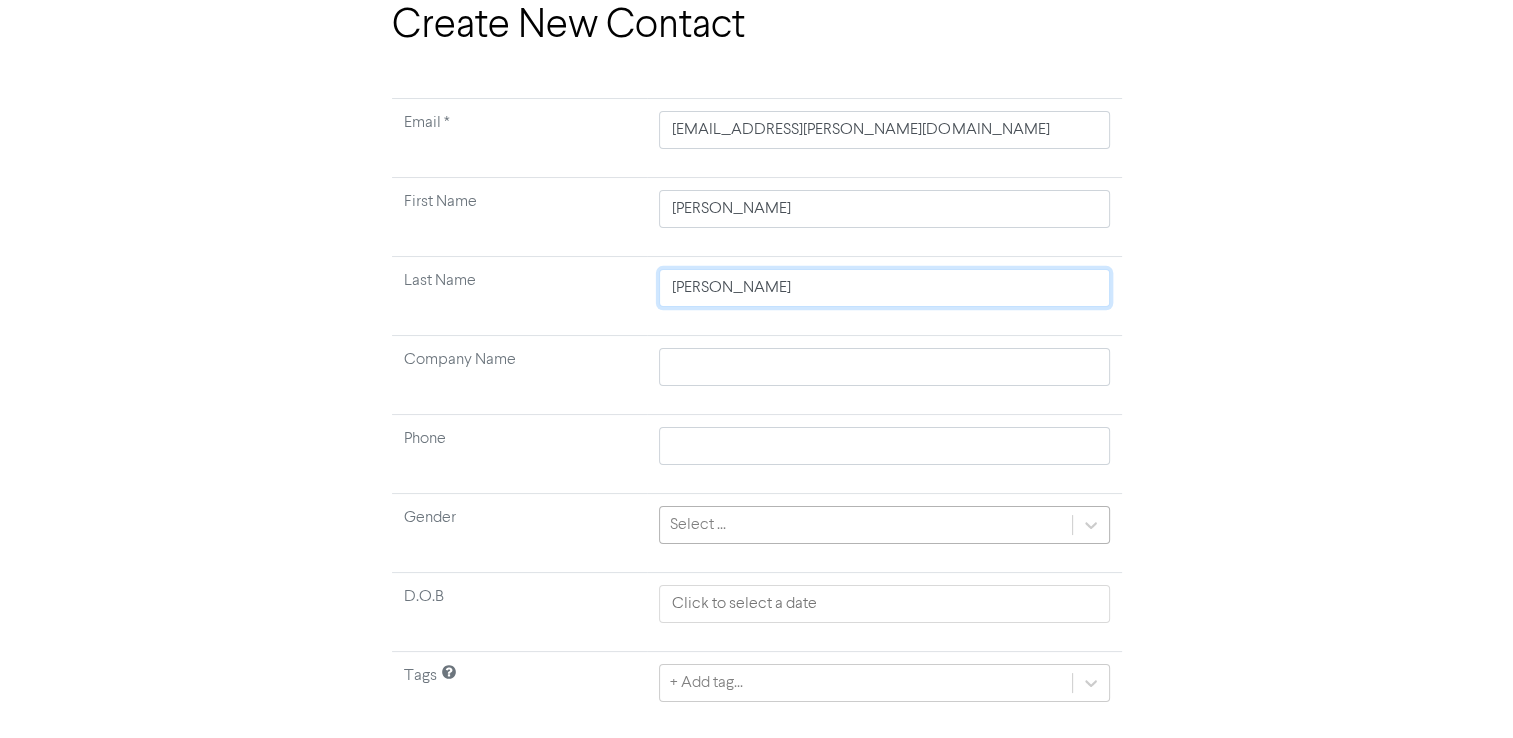 type on "[PERSON_NAME]" 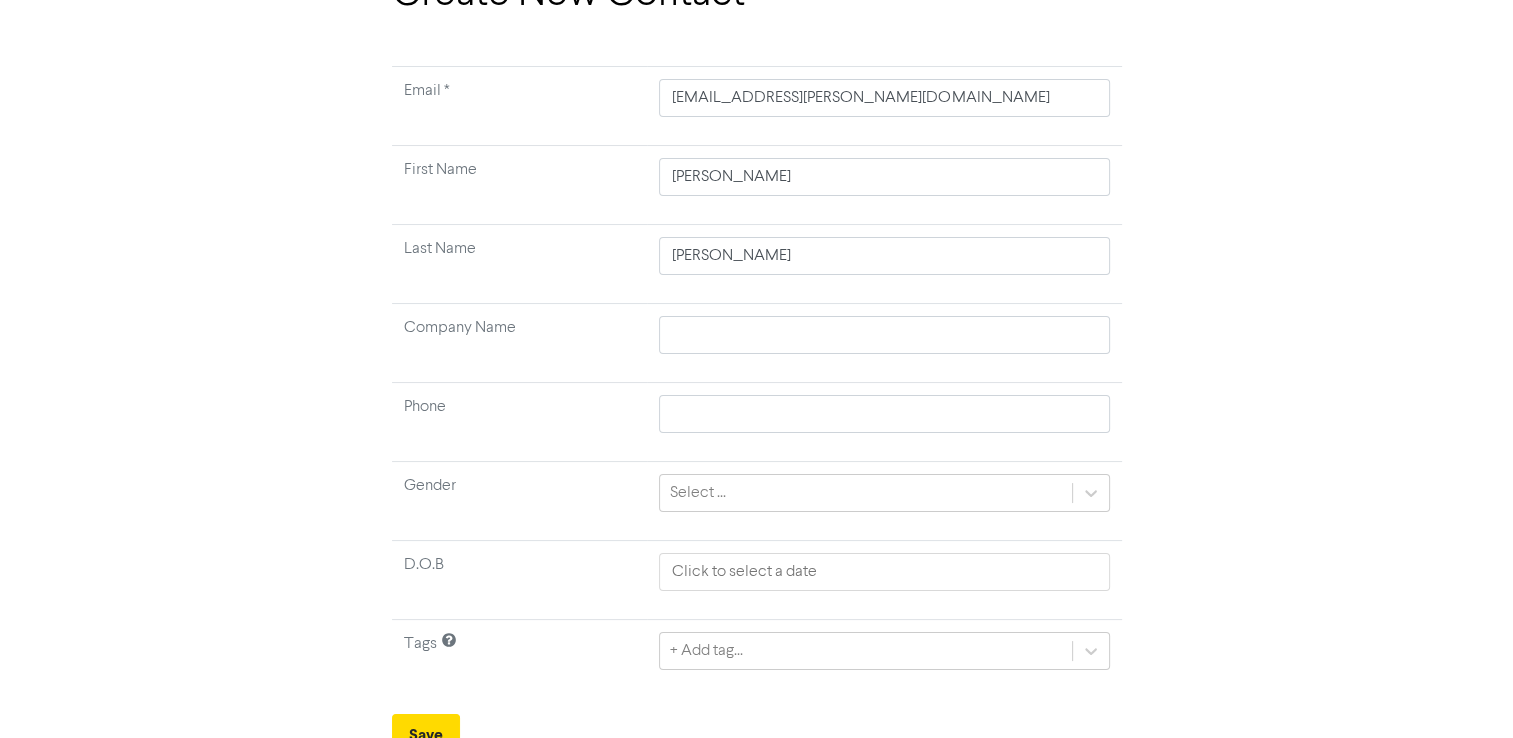 scroll, scrollTop: 147, scrollLeft: 0, axis: vertical 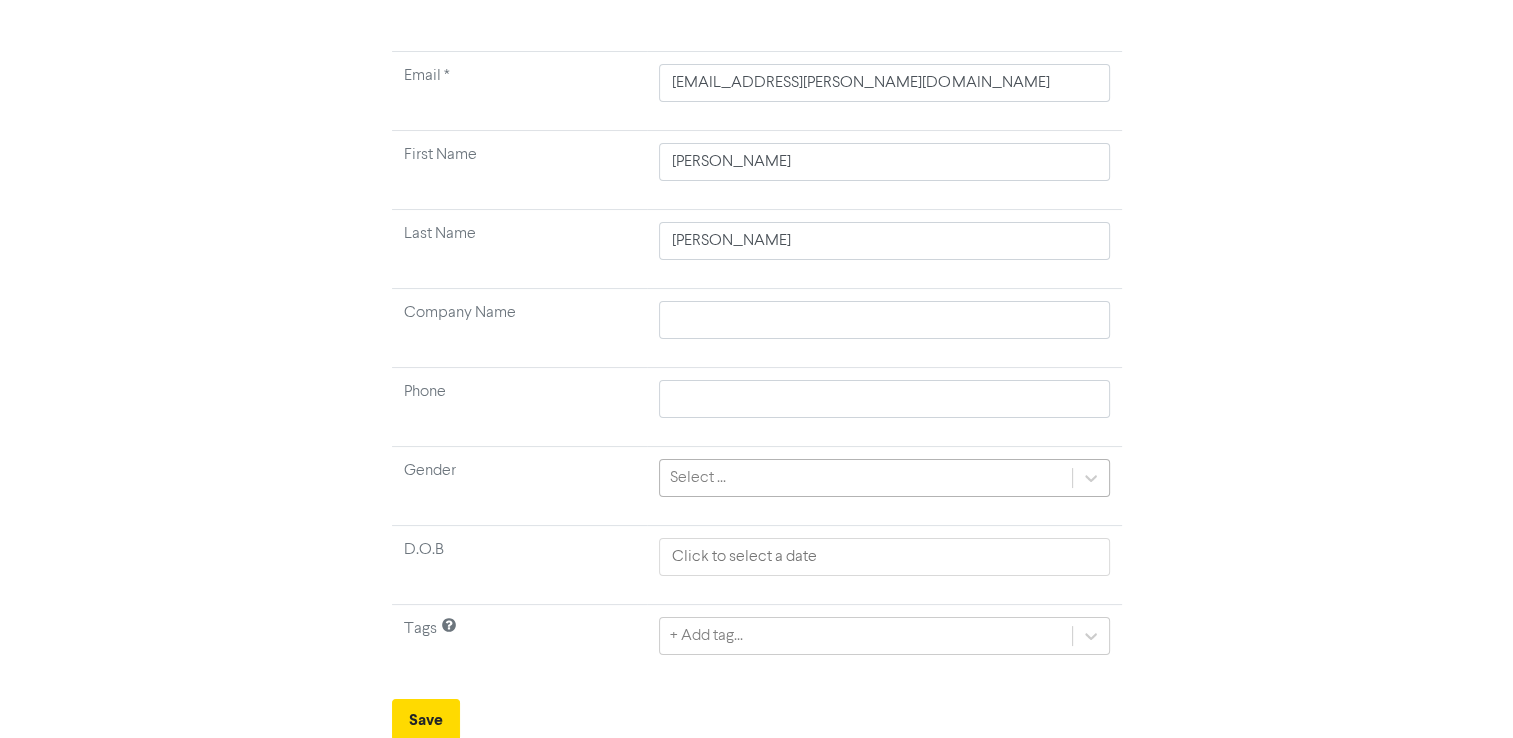 click on "Select ..." at bounding box center (698, 478) 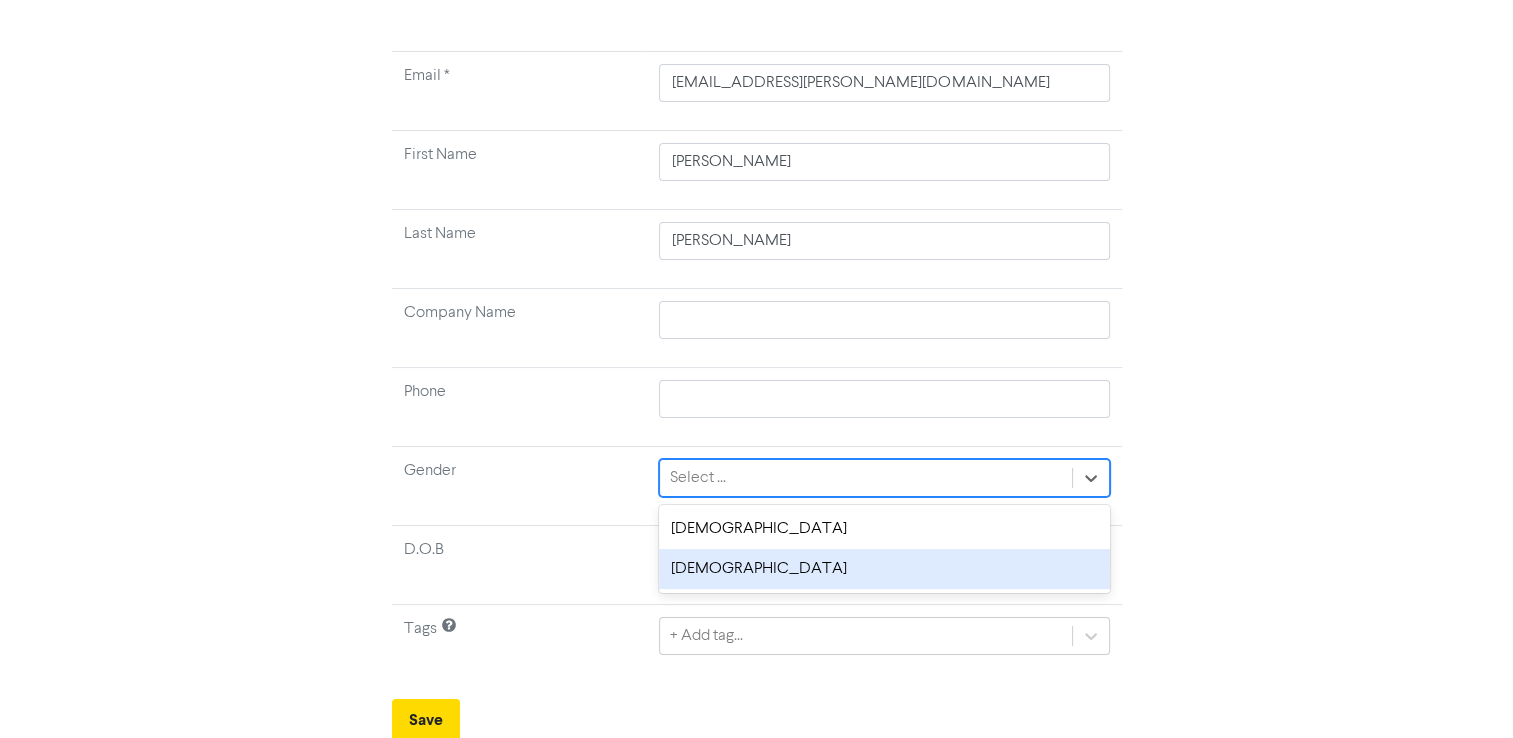 click on "[DEMOGRAPHIC_DATA]" at bounding box center (884, 569) 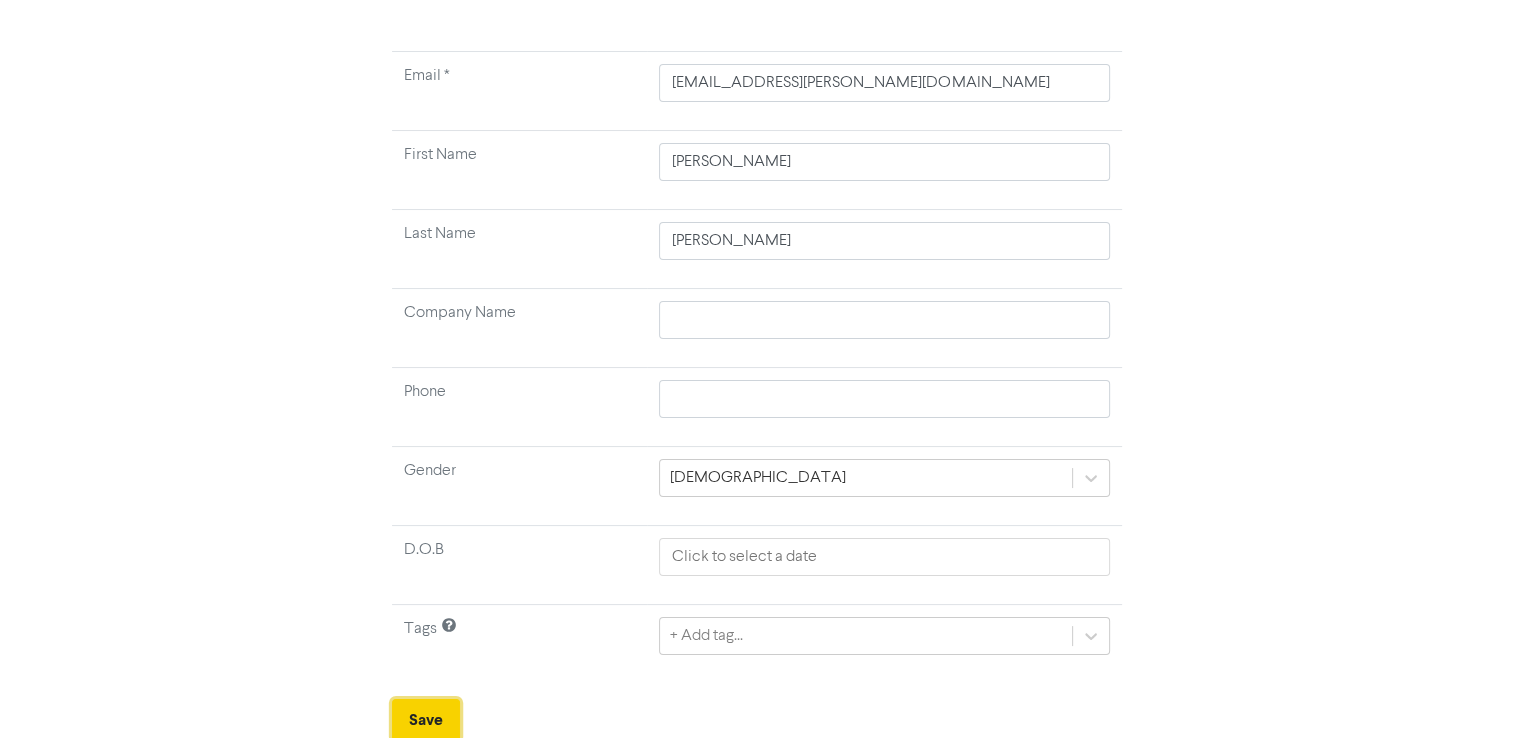 click on "Save" at bounding box center [426, 720] 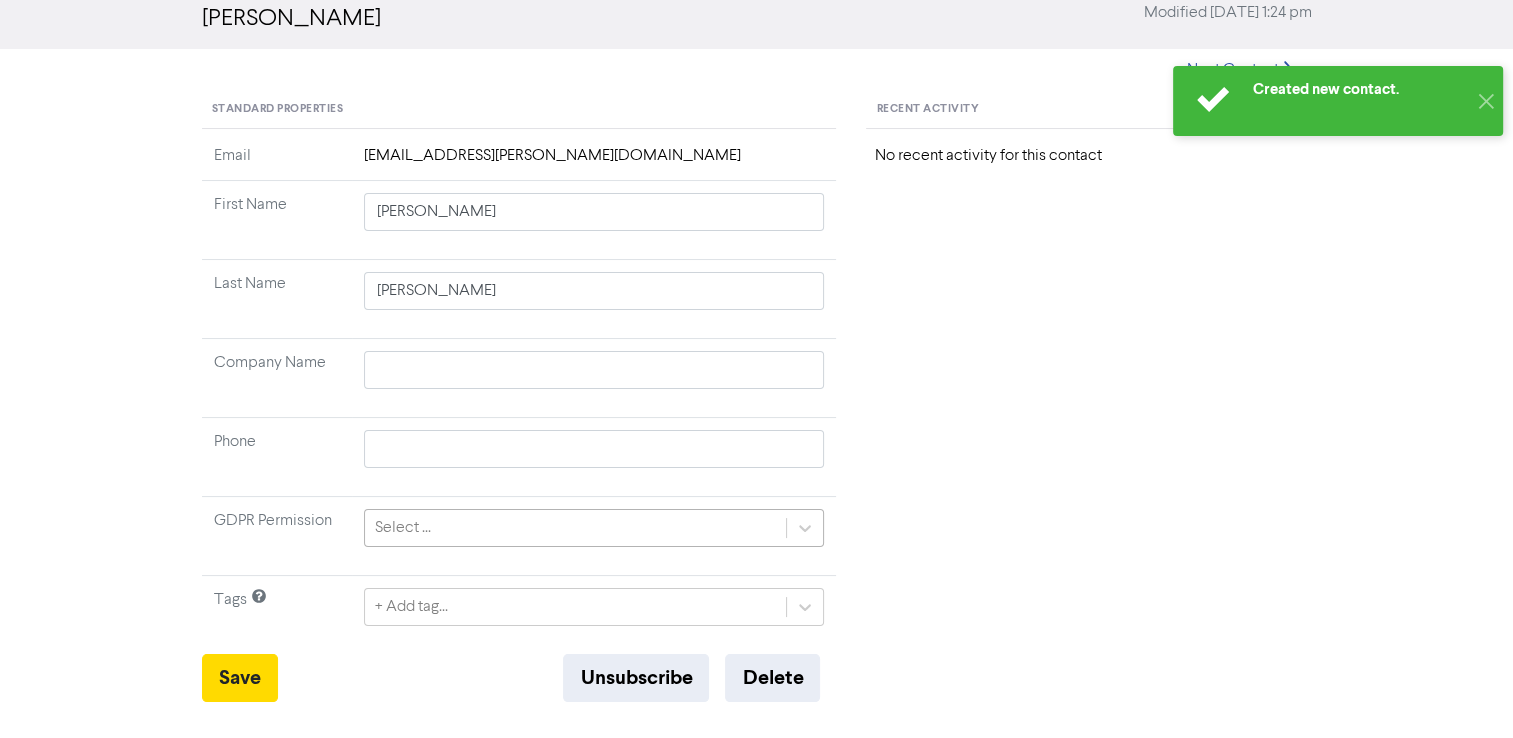 scroll, scrollTop: 0, scrollLeft: 0, axis: both 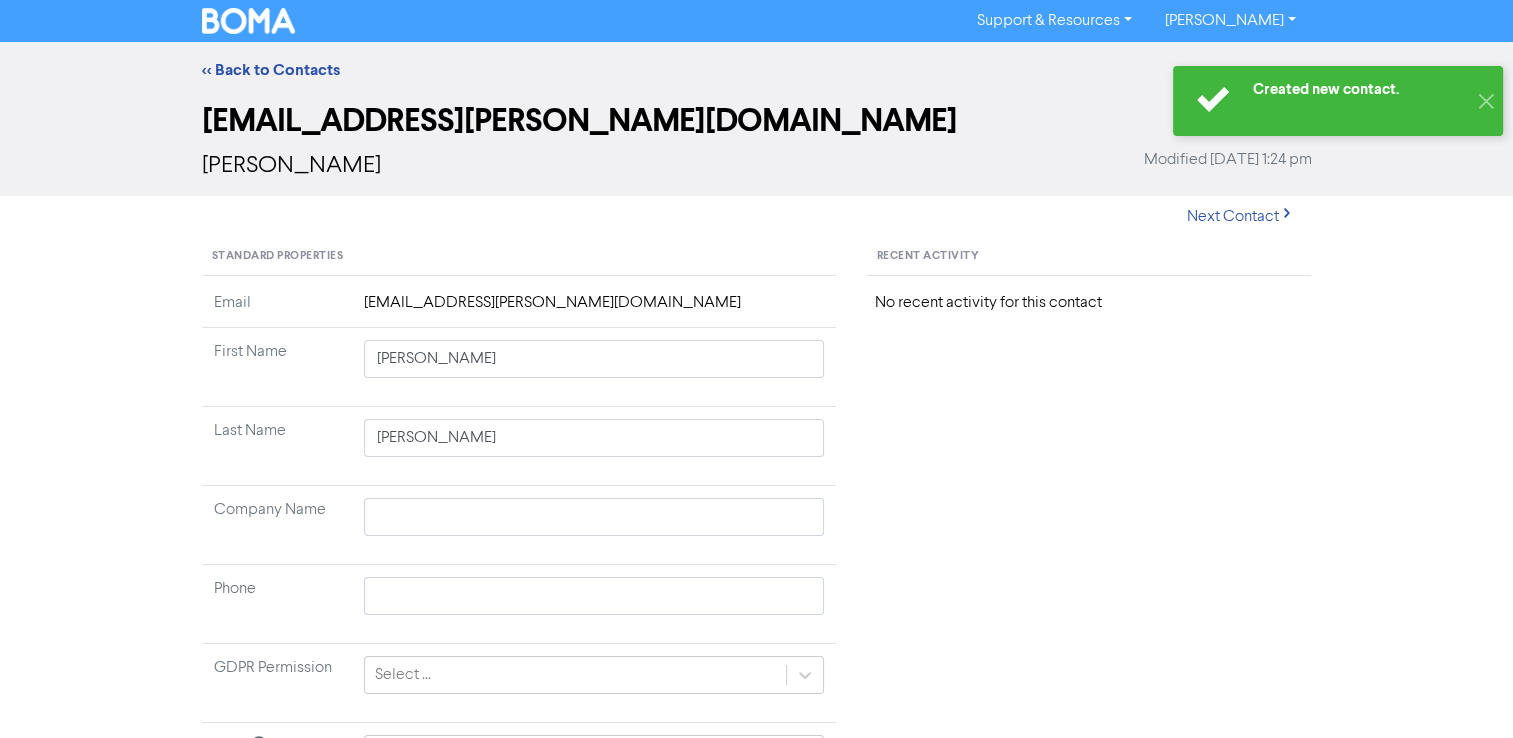 type 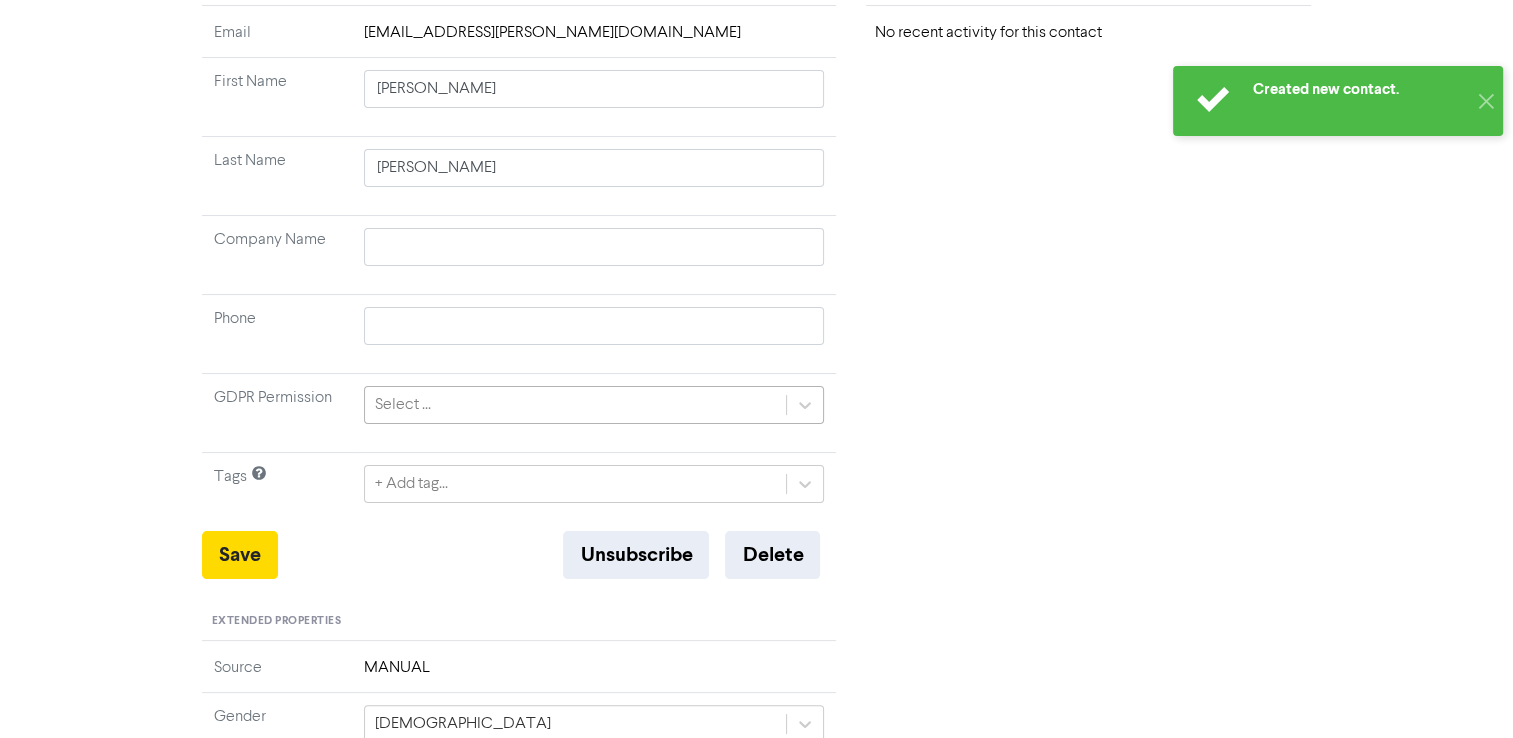 scroll, scrollTop: 300, scrollLeft: 0, axis: vertical 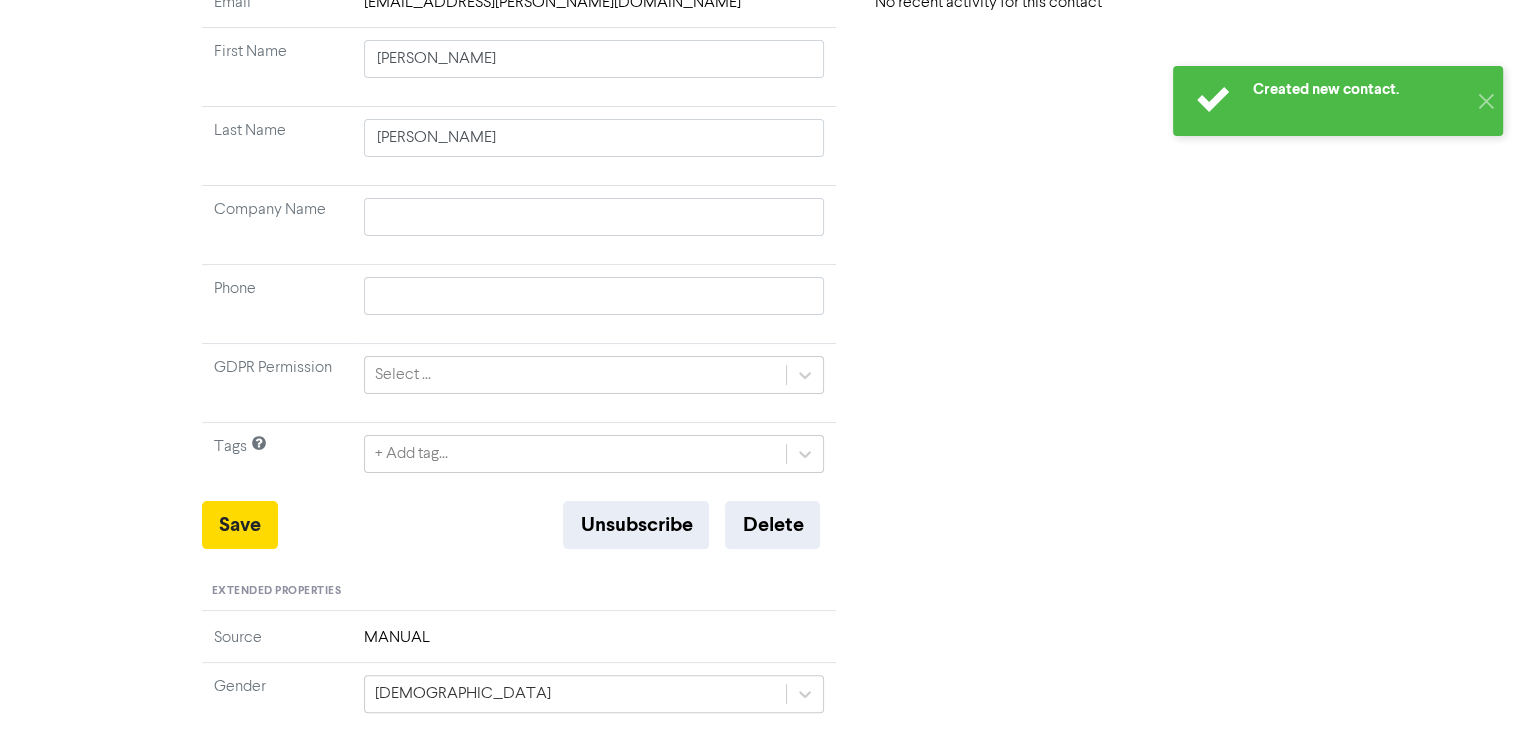 type 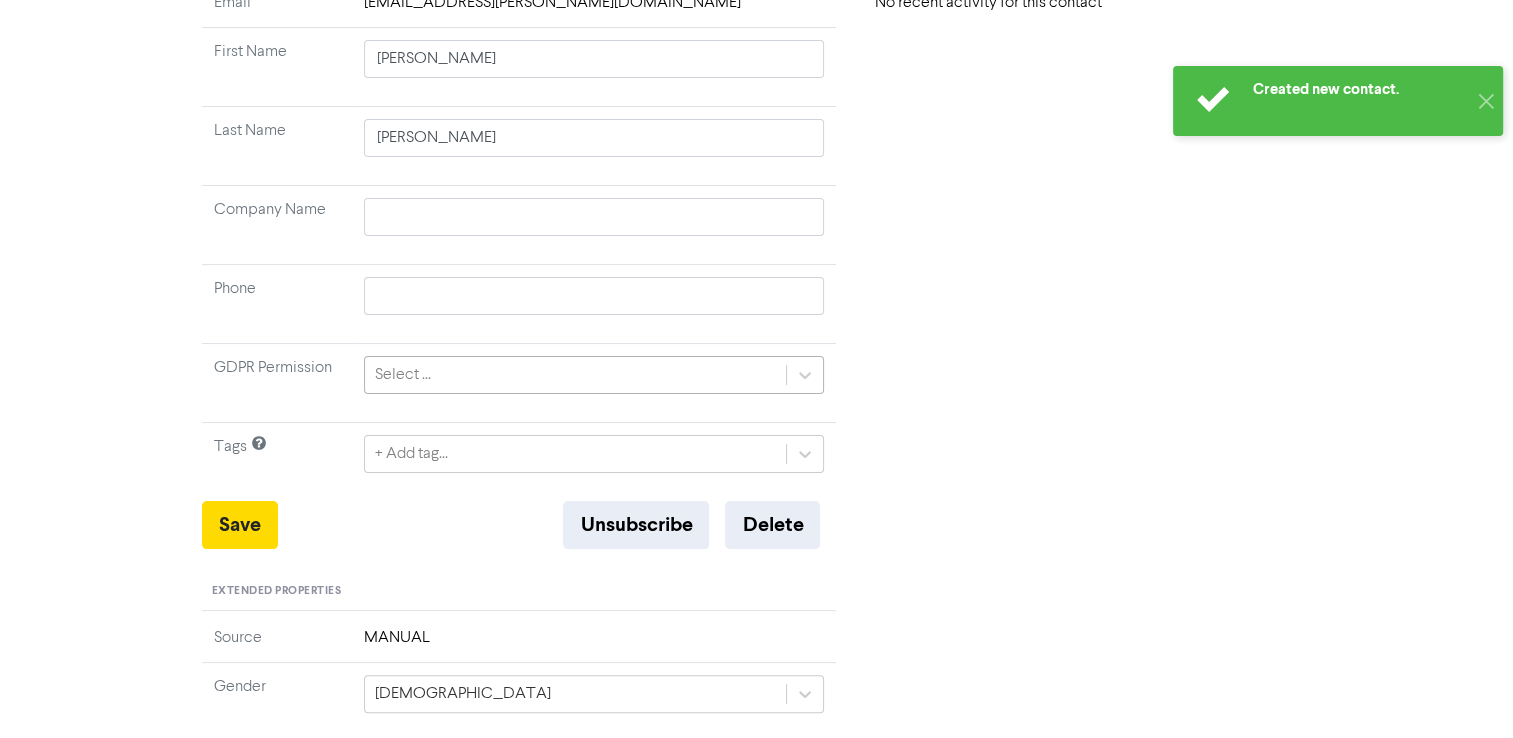 click on "Select ..." at bounding box center [576, 375] 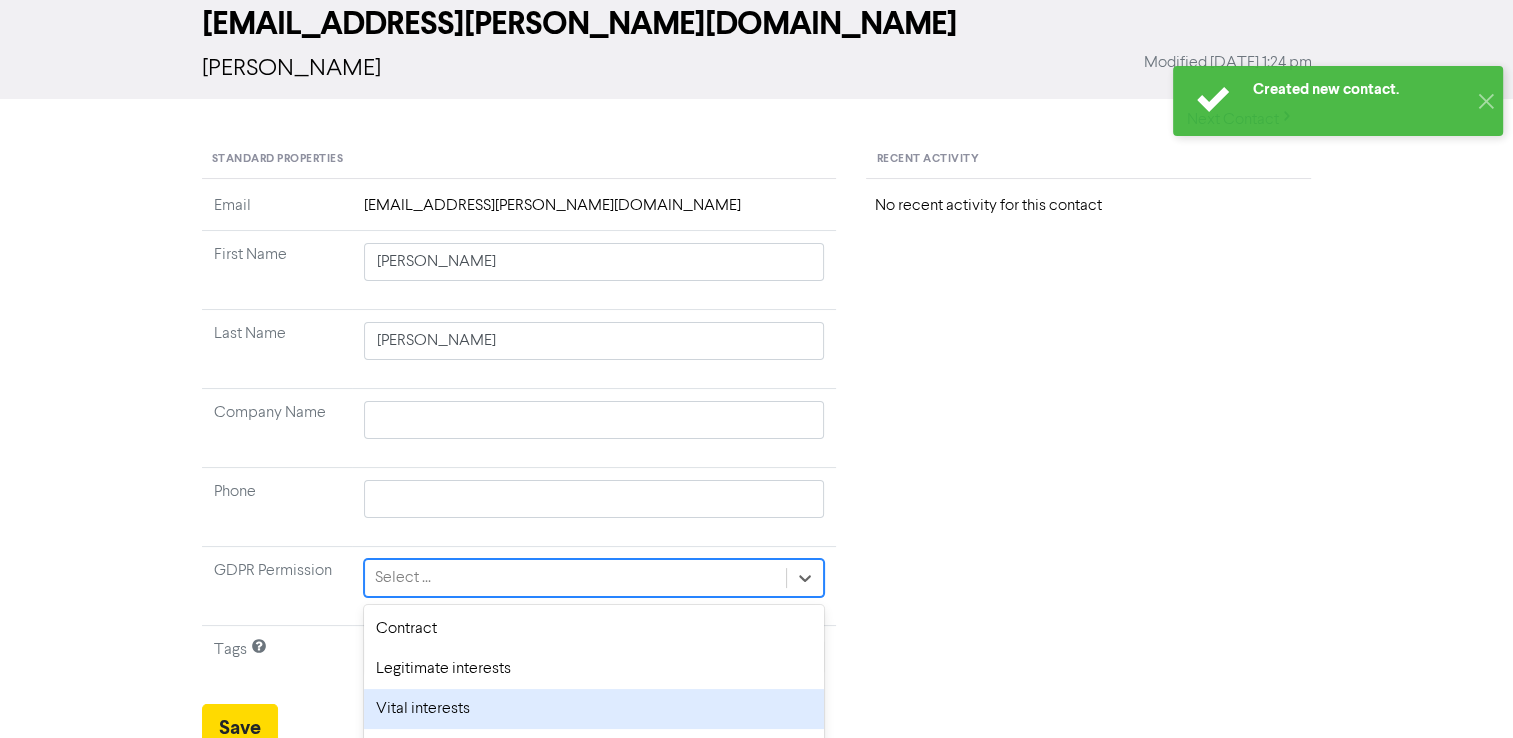 scroll, scrollTop: 200, scrollLeft: 0, axis: vertical 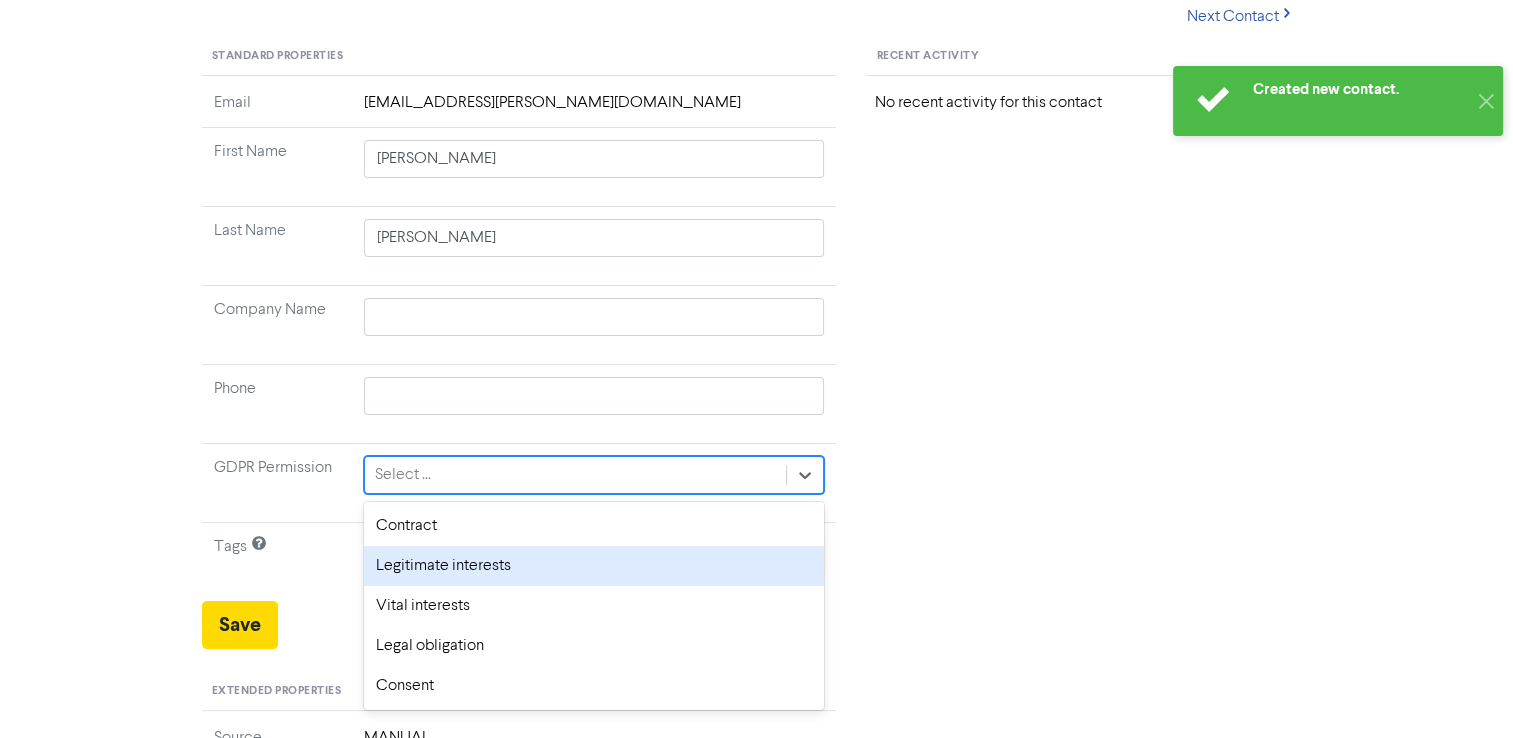 click on "Legitimate interests" at bounding box center (594, 566) 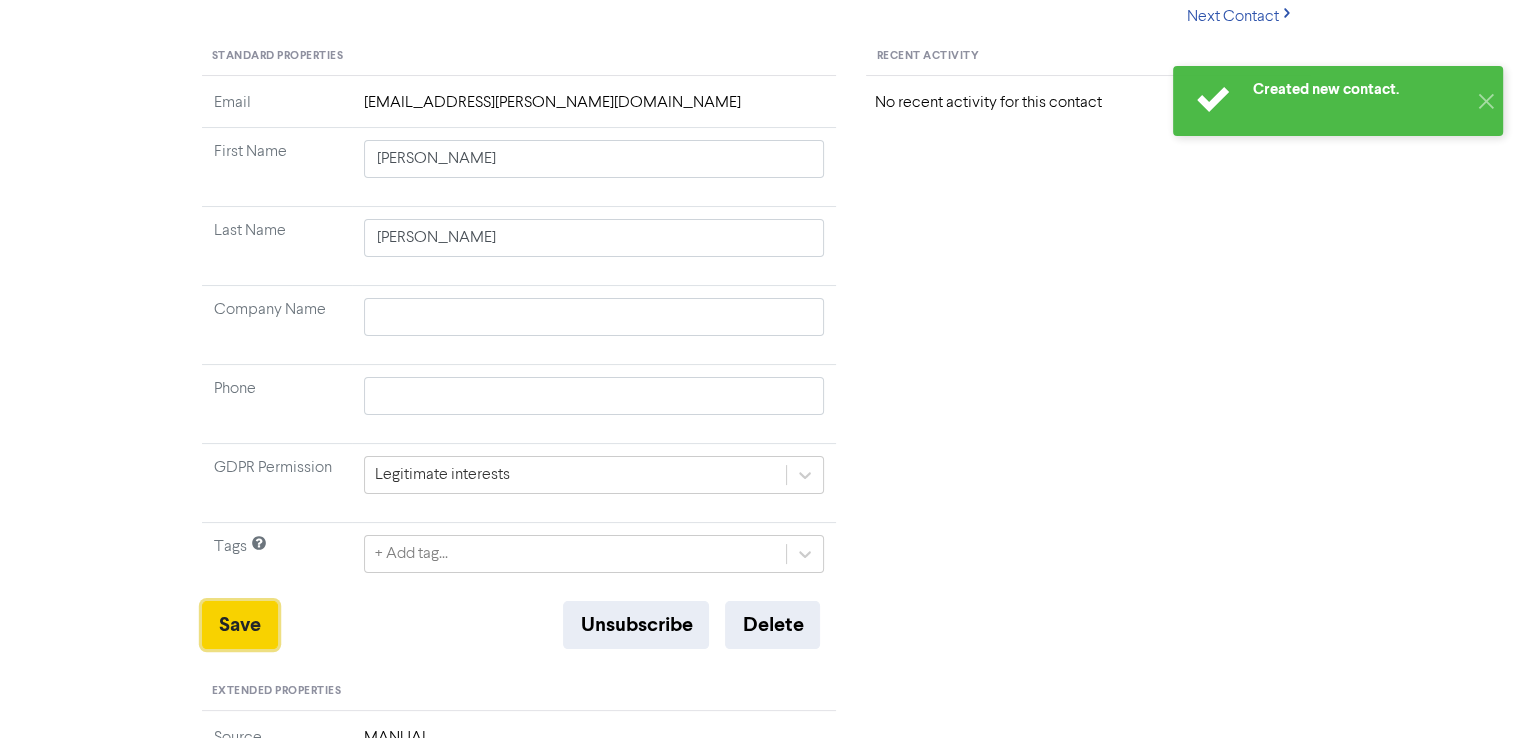 click on "Save" at bounding box center (240, 625) 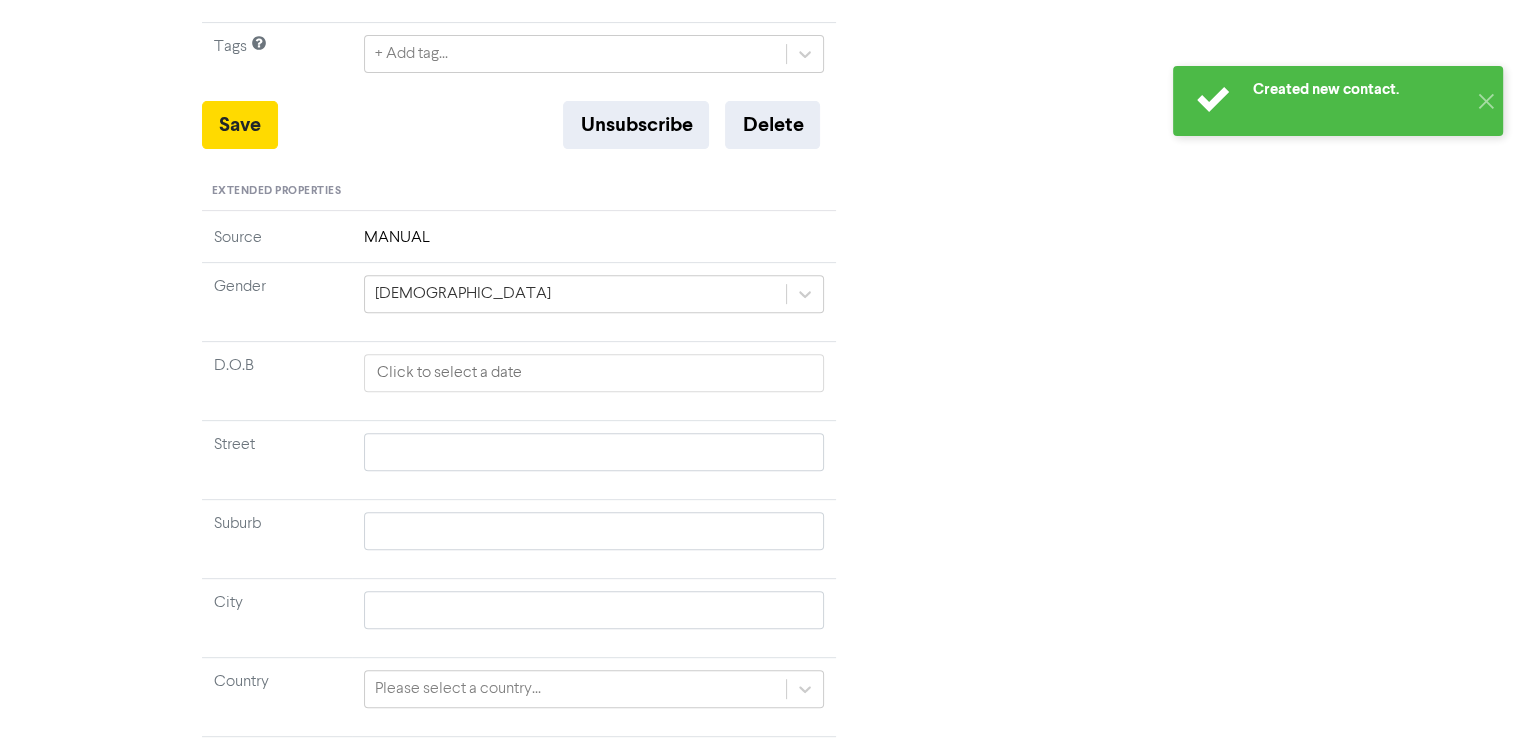 type 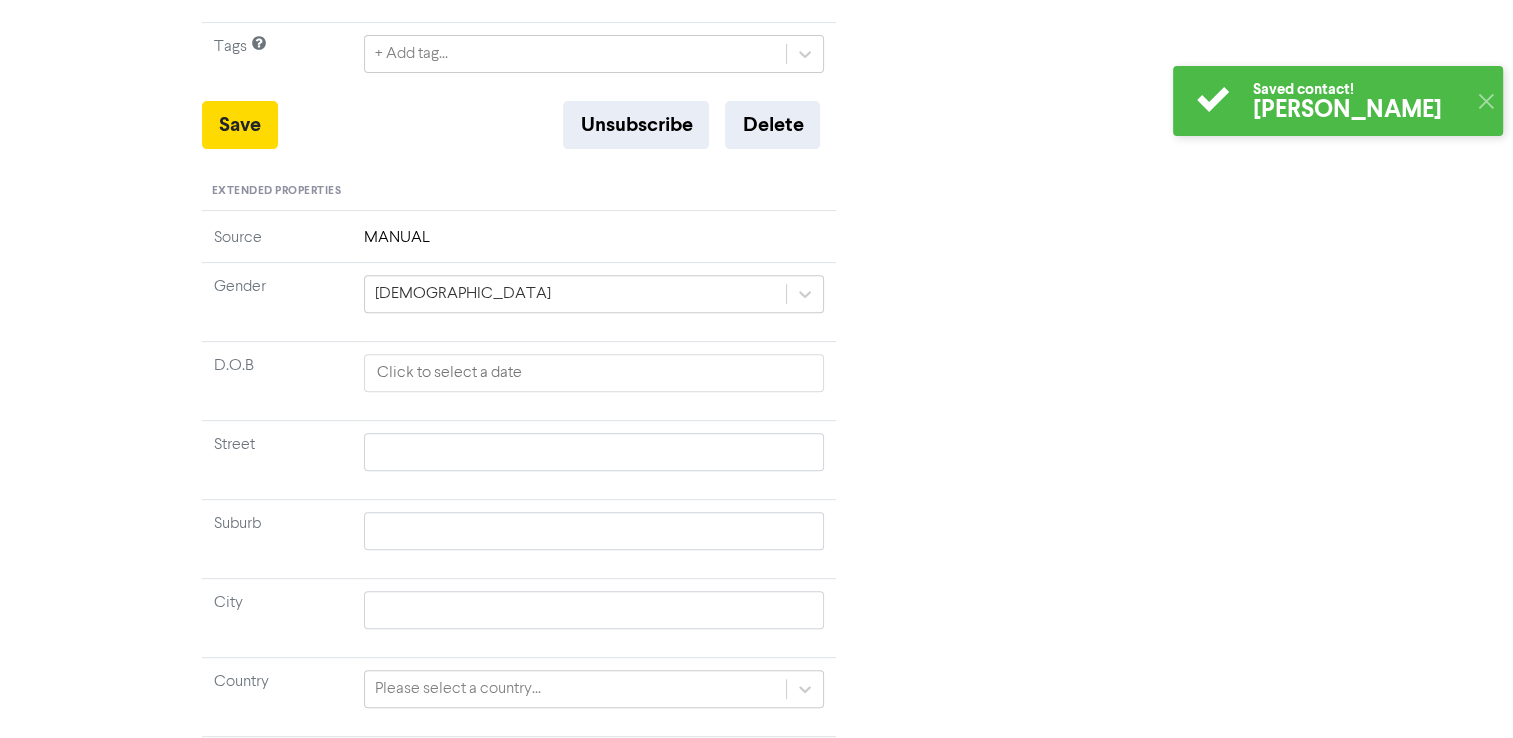 scroll, scrollTop: 870, scrollLeft: 0, axis: vertical 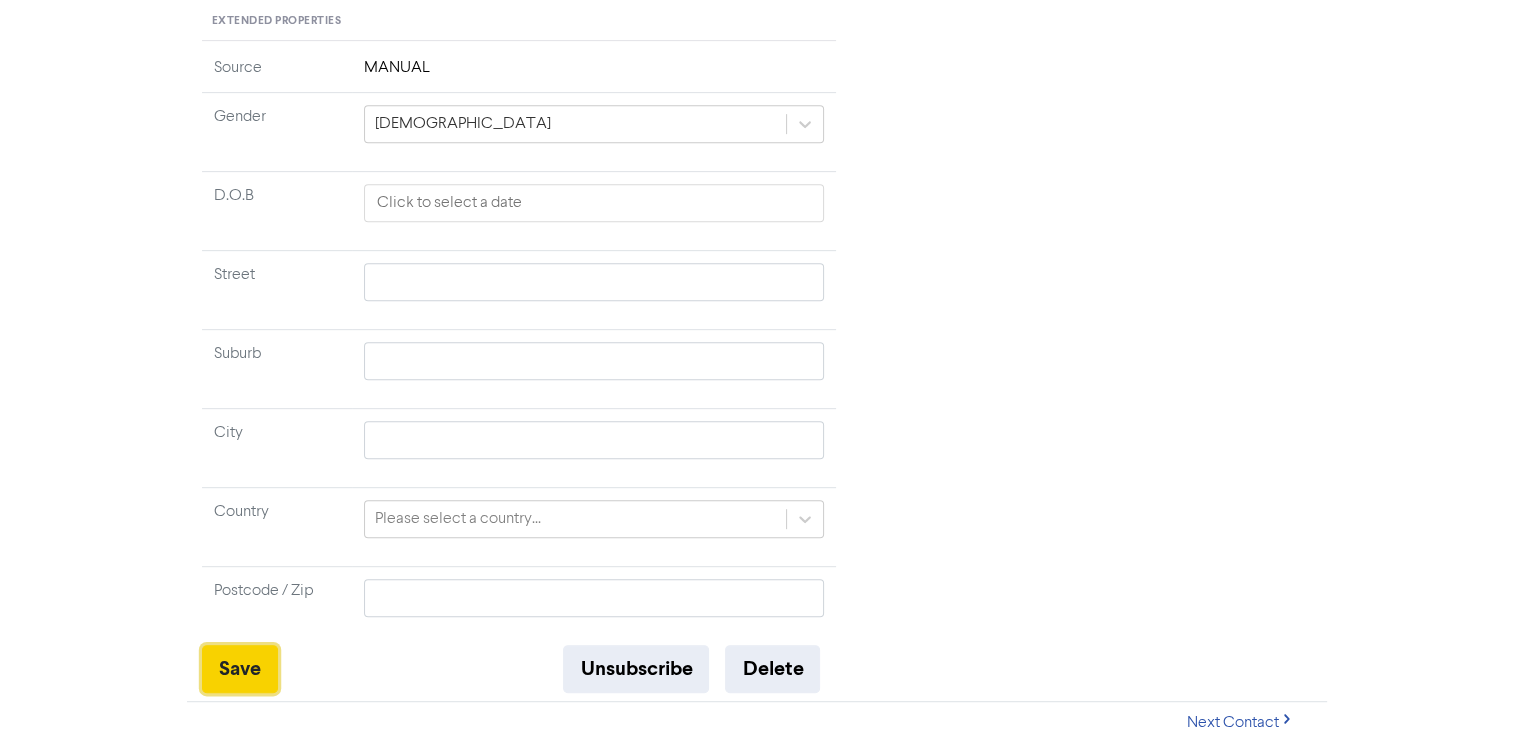 click on "Save" at bounding box center (240, 669) 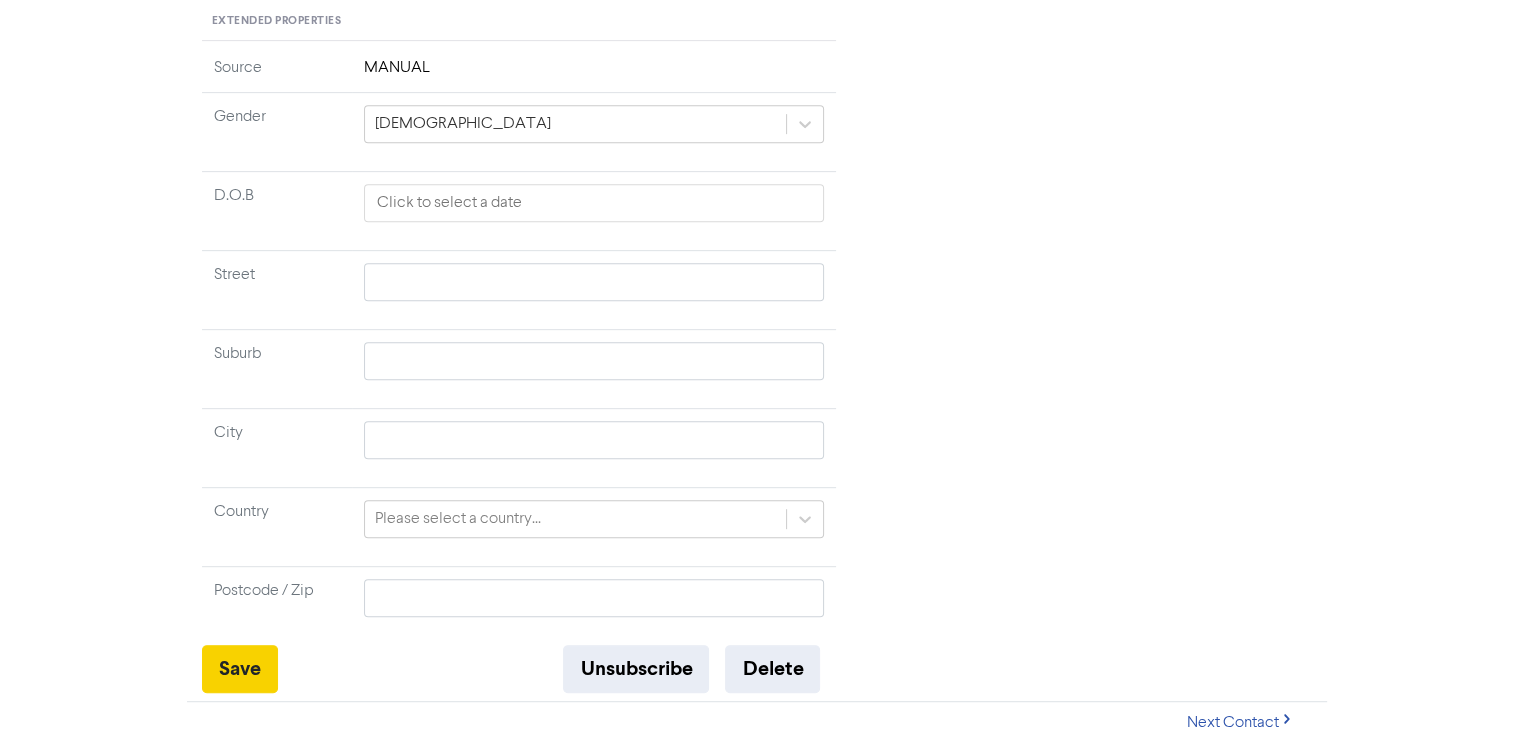 type 